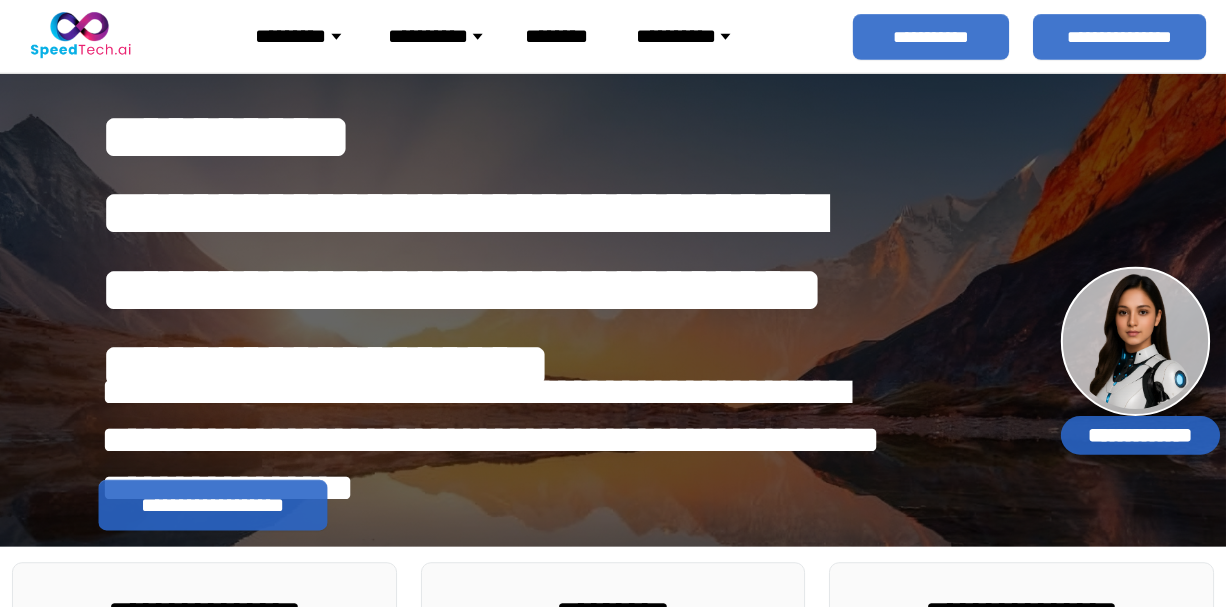 scroll, scrollTop: 0, scrollLeft: 0, axis: both 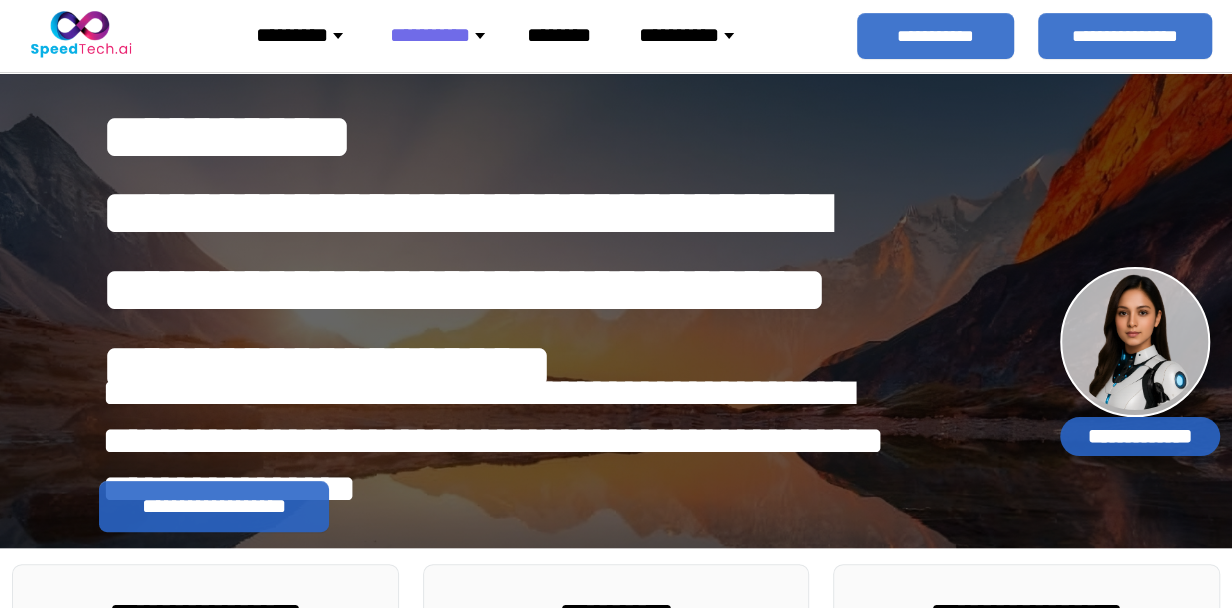 click on "*********" at bounding box center (307, 35) 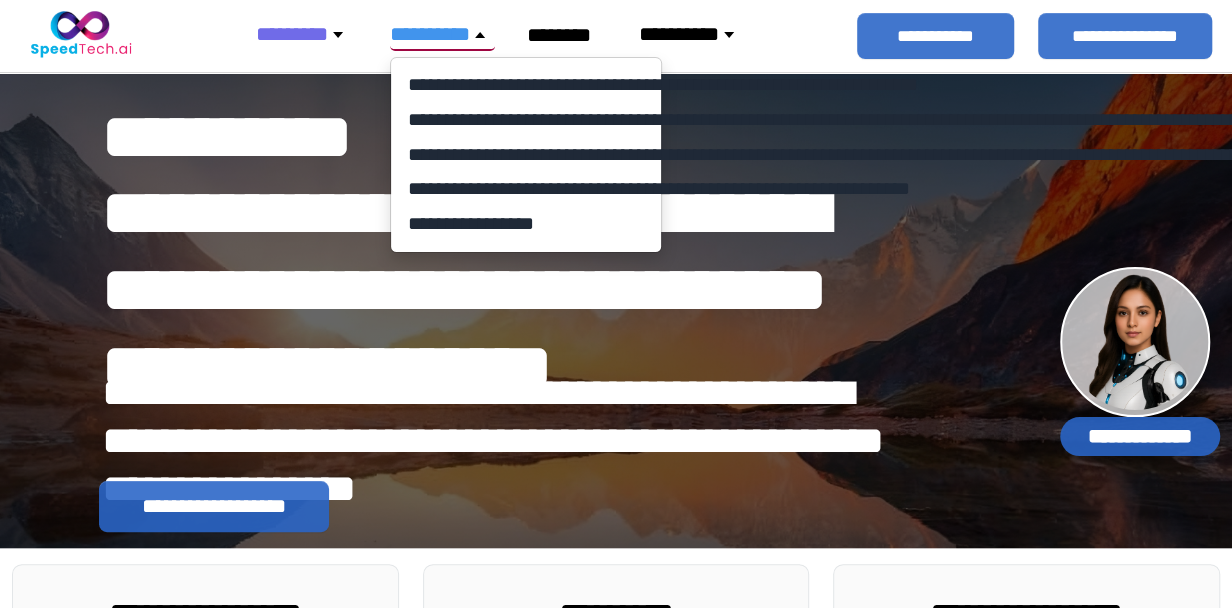 click on "********" at bounding box center [307, 34] 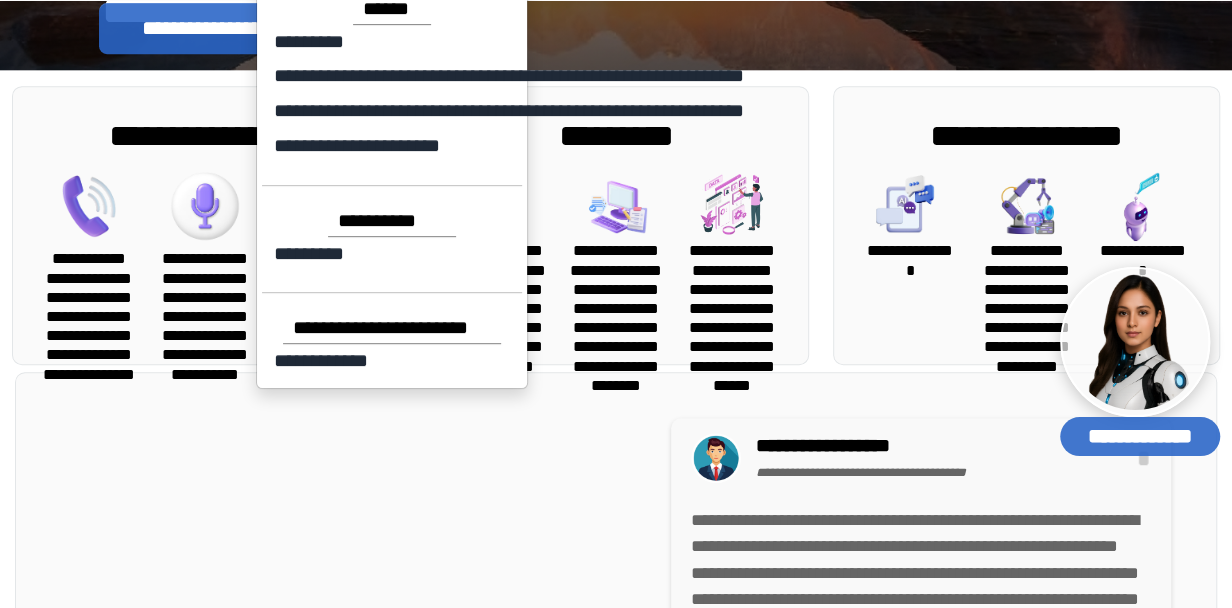 scroll, scrollTop: 700, scrollLeft: 0, axis: vertical 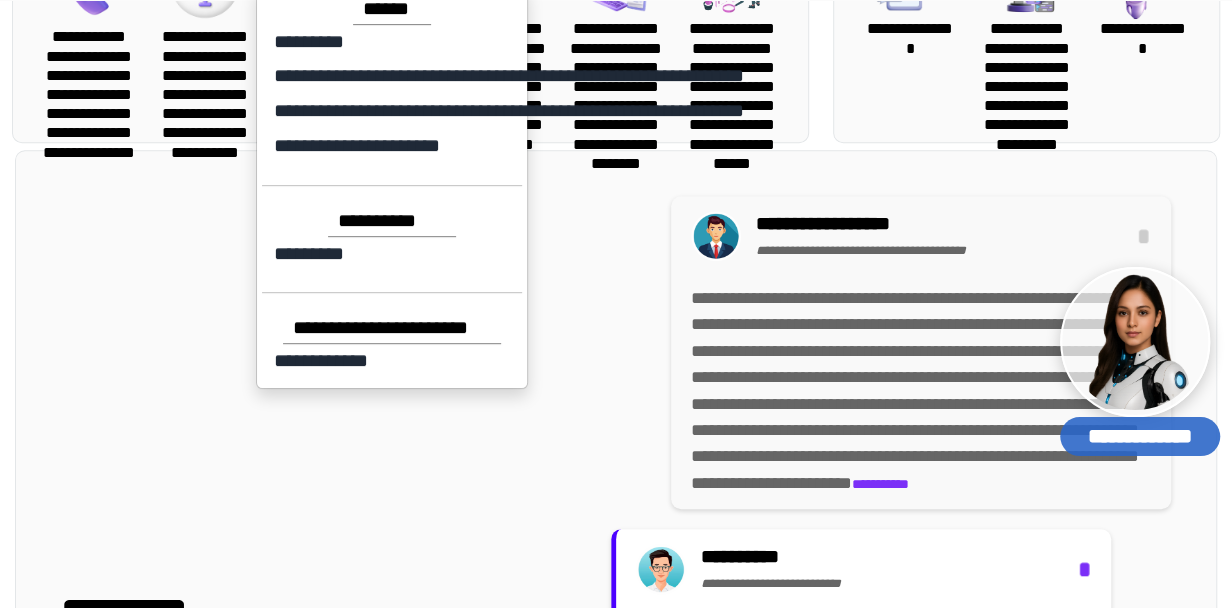click on "**********" at bounding box center (616, 645) 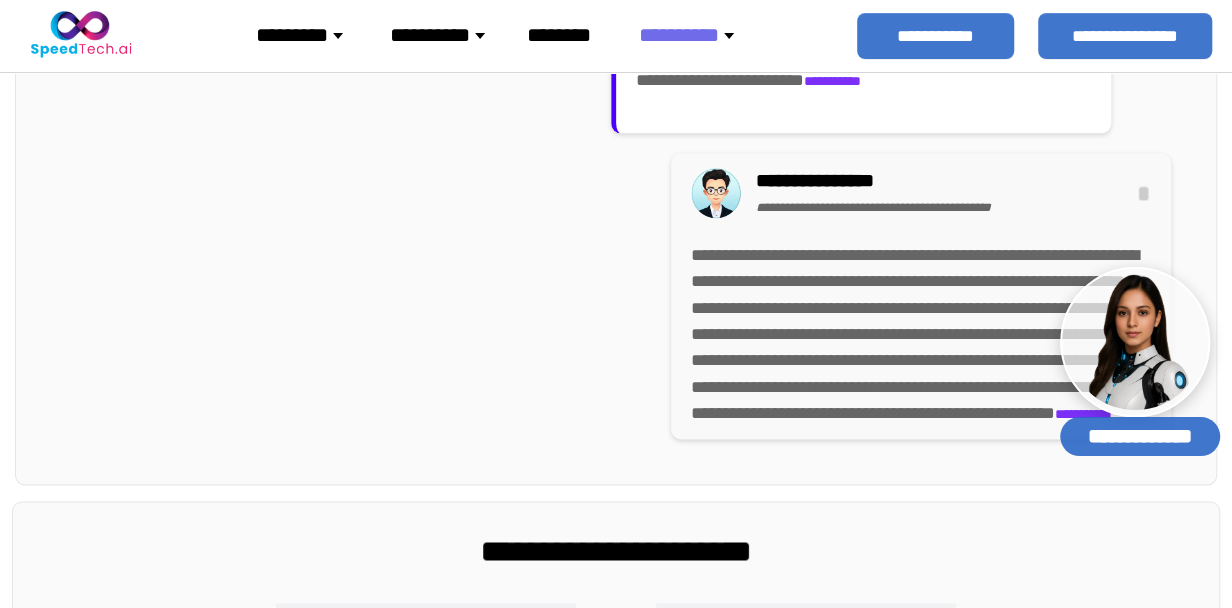 scroll, scrollTop: 967, scrollLeft: 0, axis: vertical 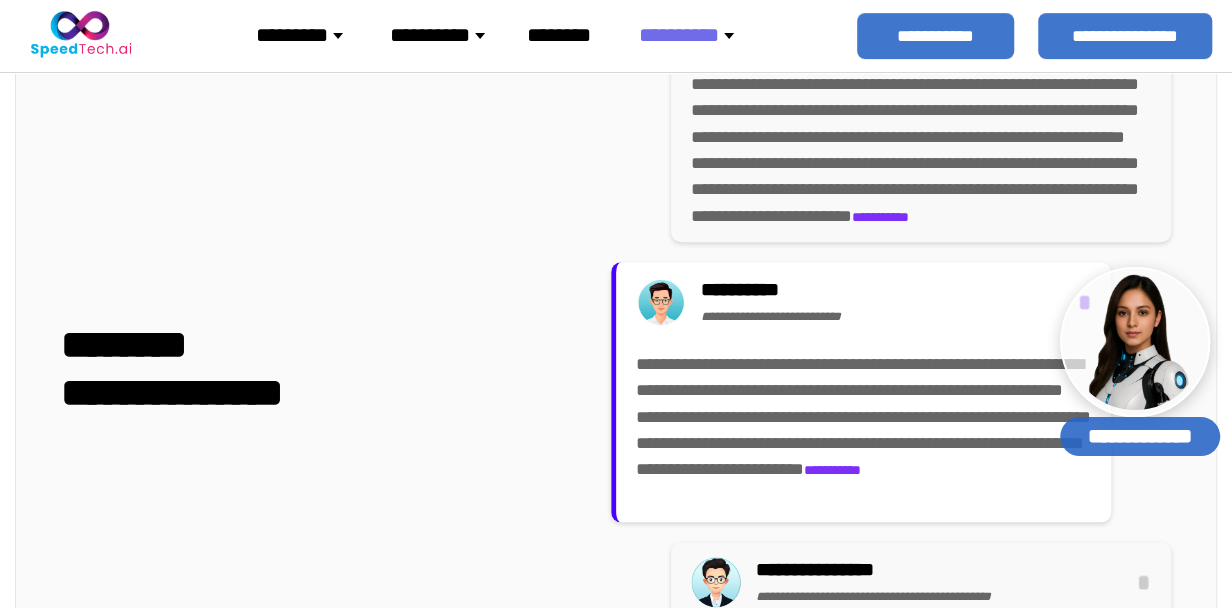 click on "*********" at bounding box center (307, 35) 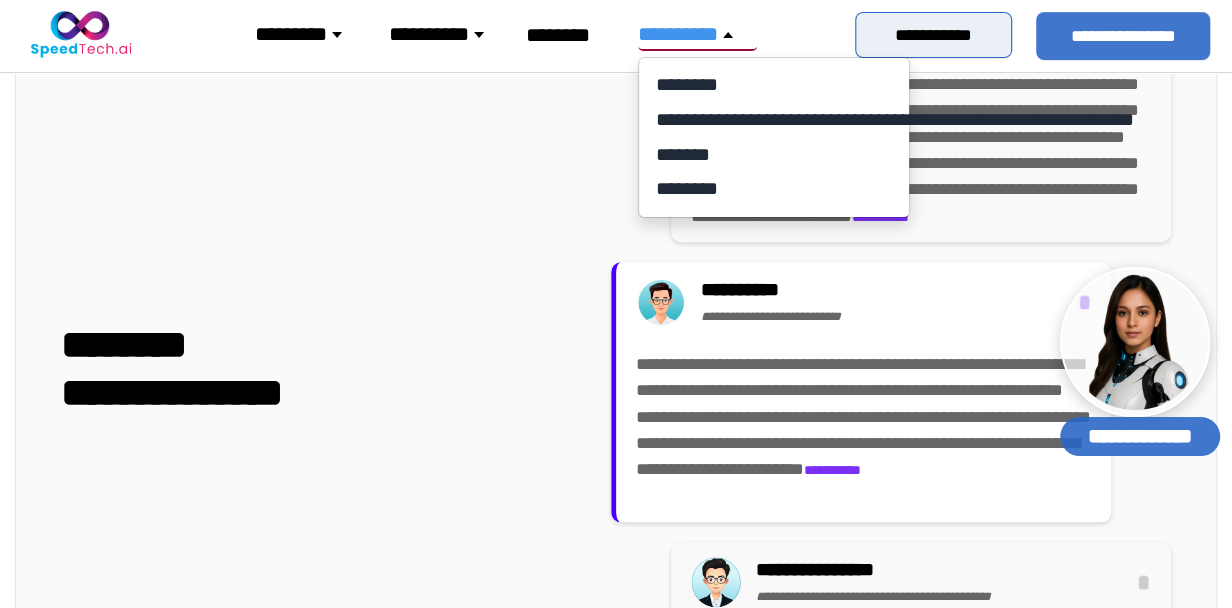 click on "**********" at bounding box center (933, 35) 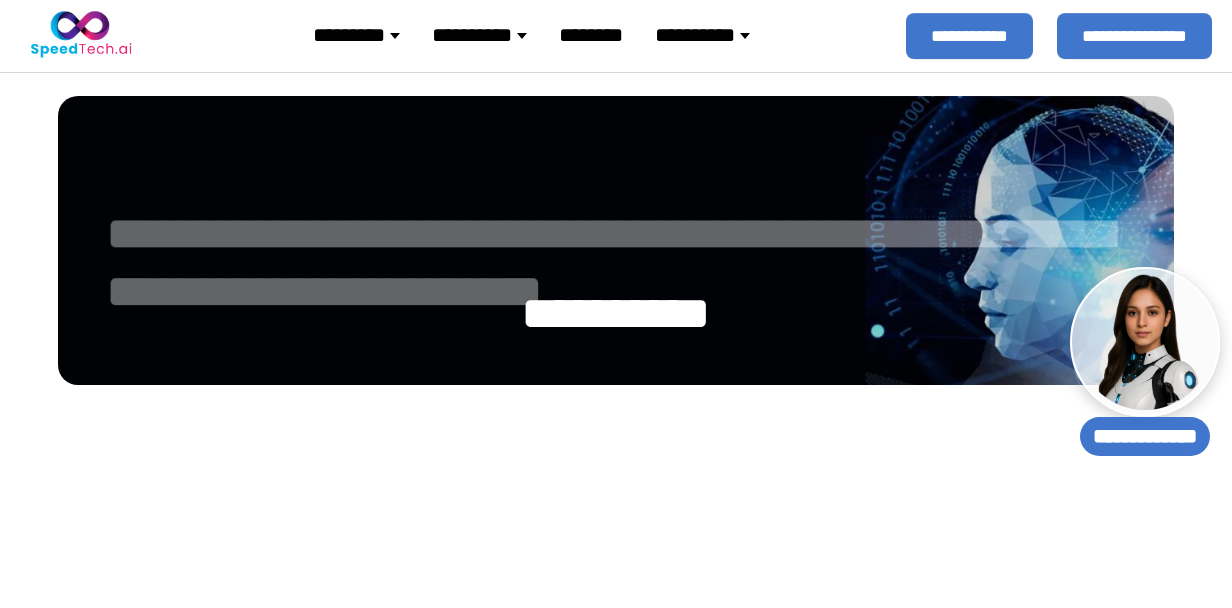 select 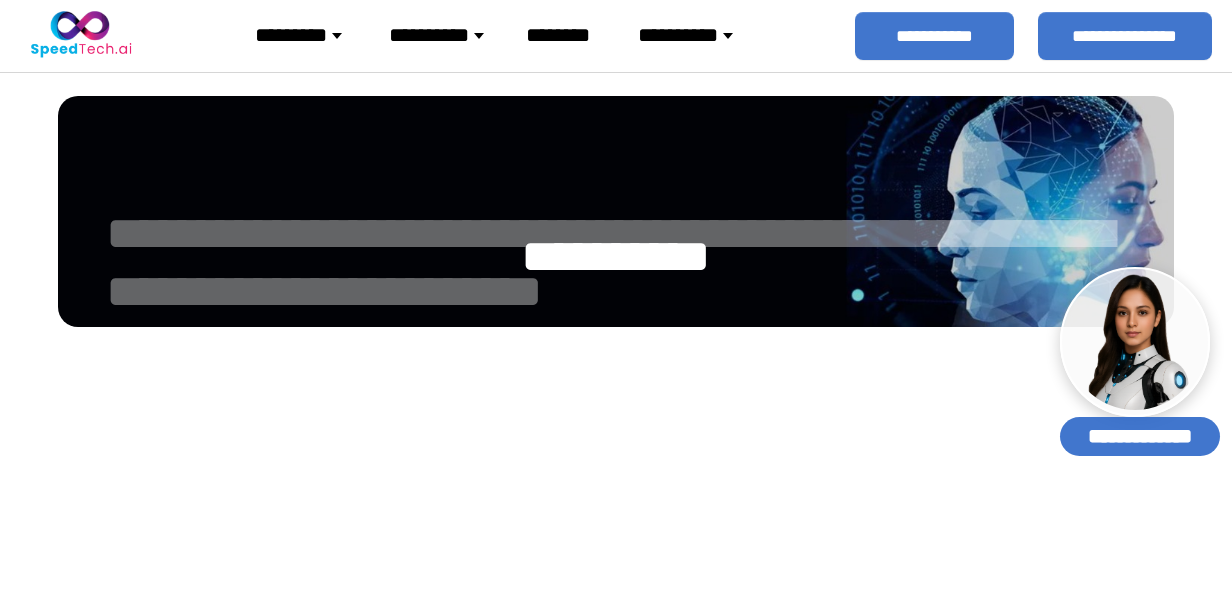 scroll, scrollTop: 0, scrollLeft: 0, axis: both 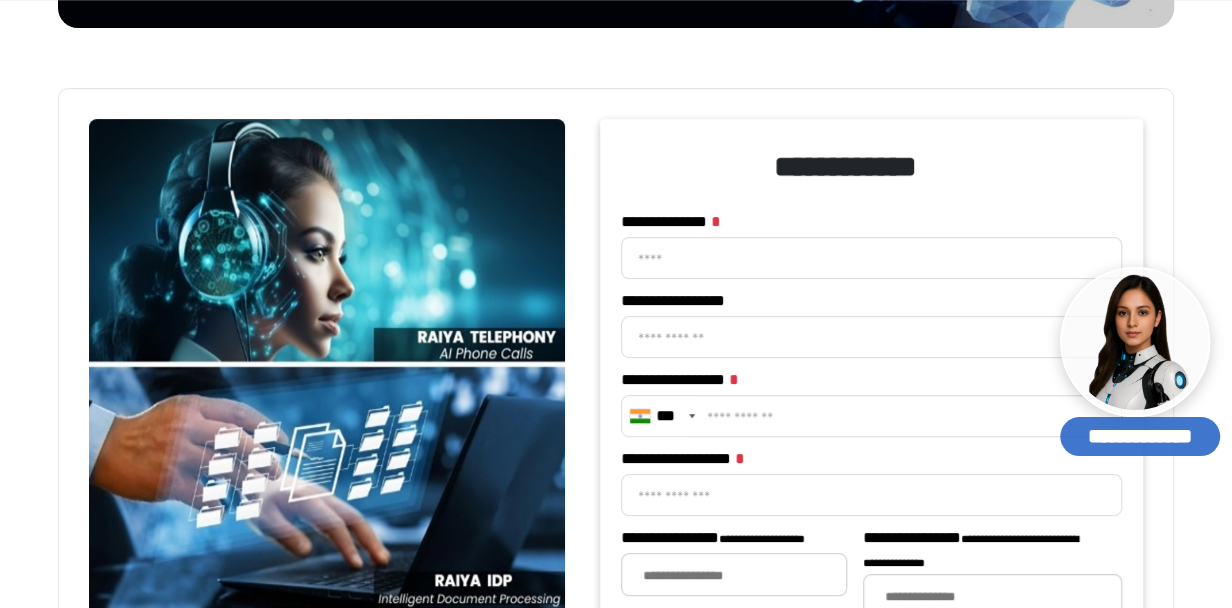 click on "**********" at bounding box center [872, 258] 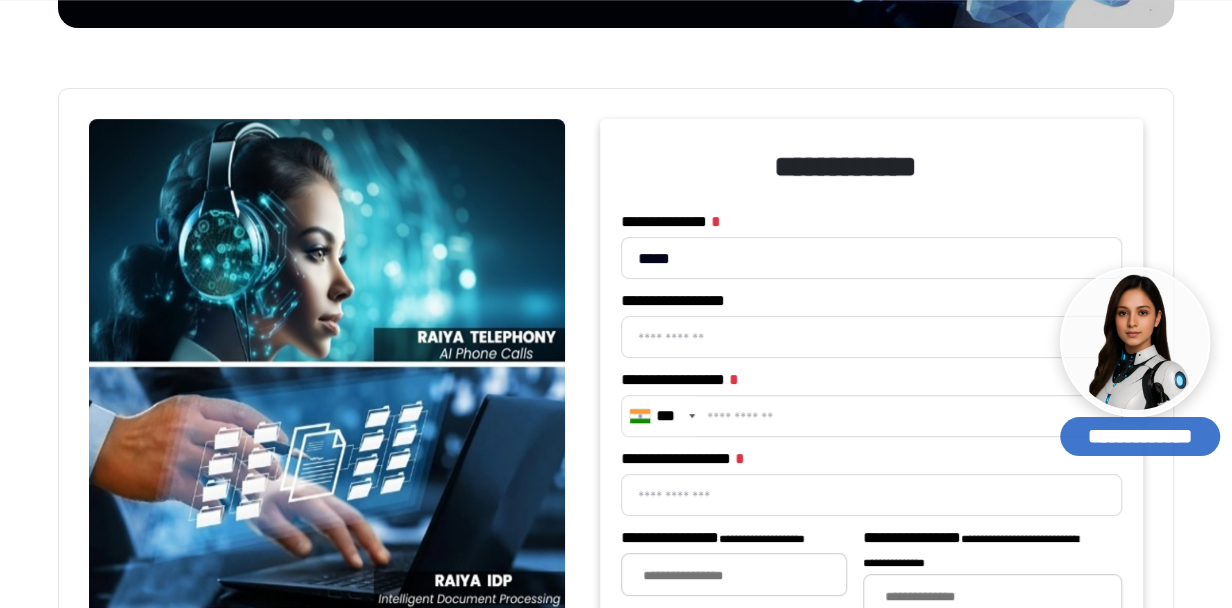 type on "*****" 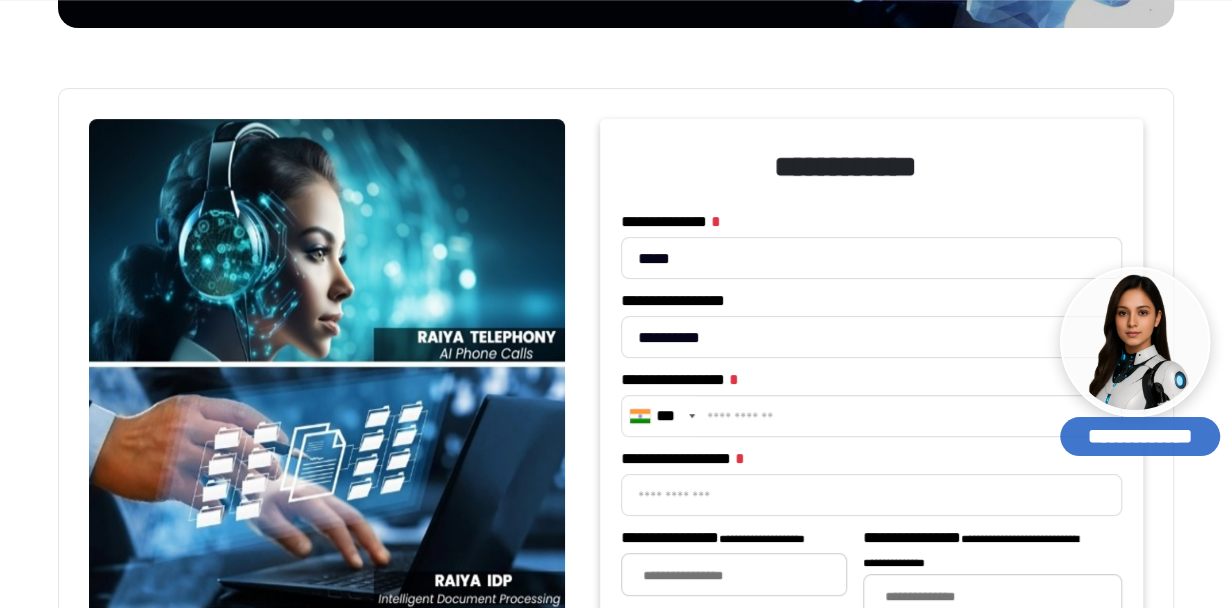 type on "**********" 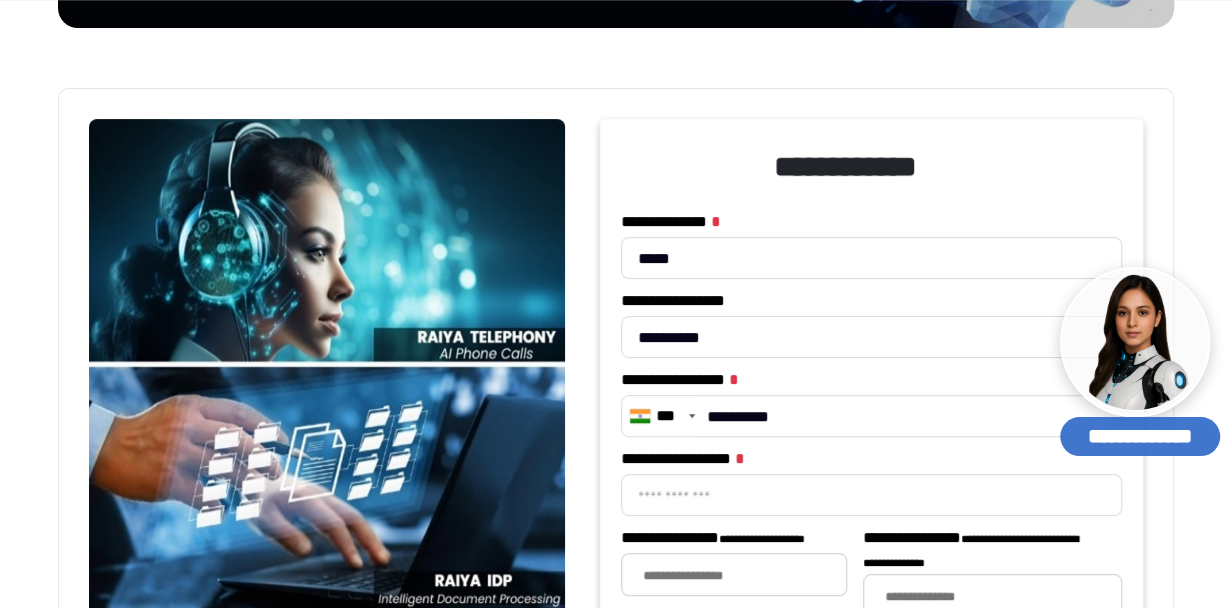 type on "**********" 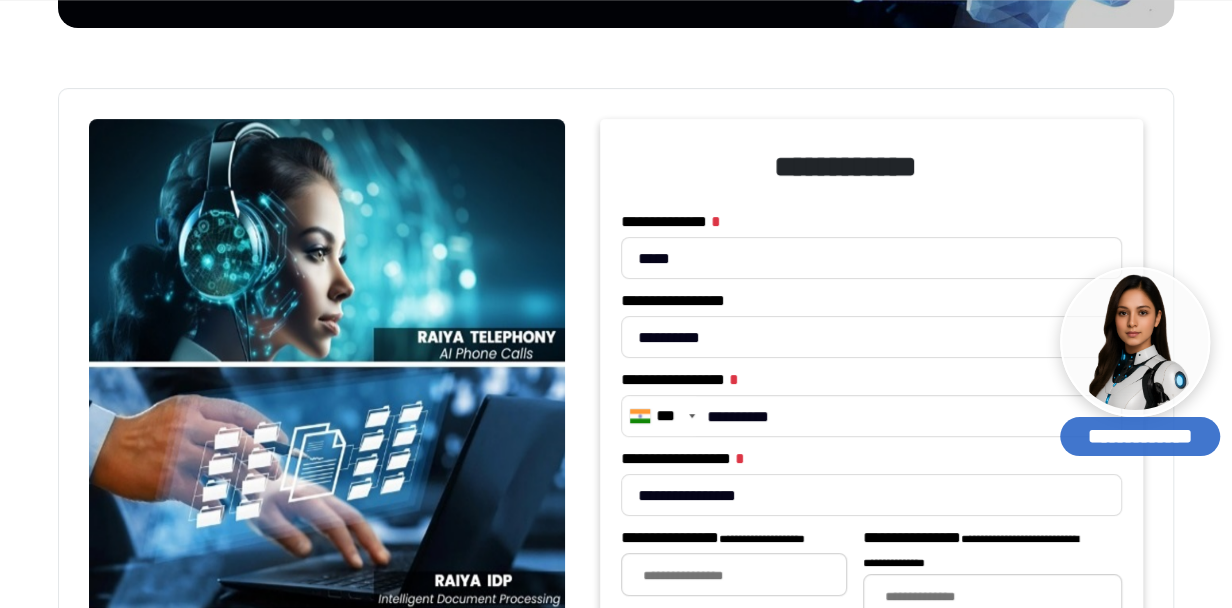 type on "**********" 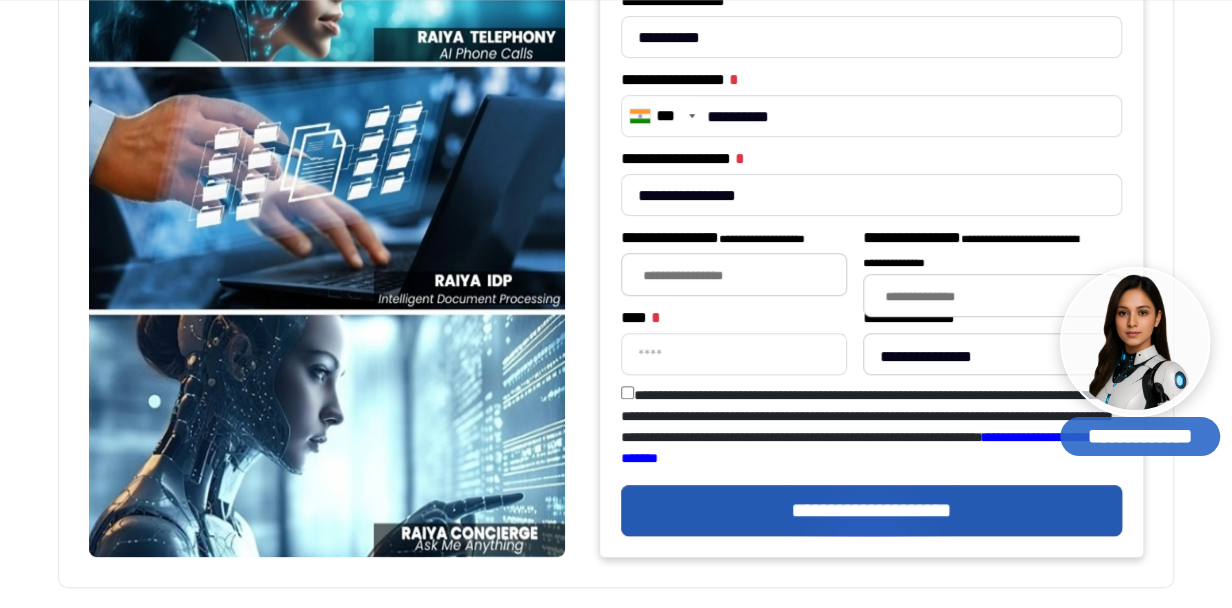 scroll, scrollTop: 600, scrollLeft: 0, axis: vertical 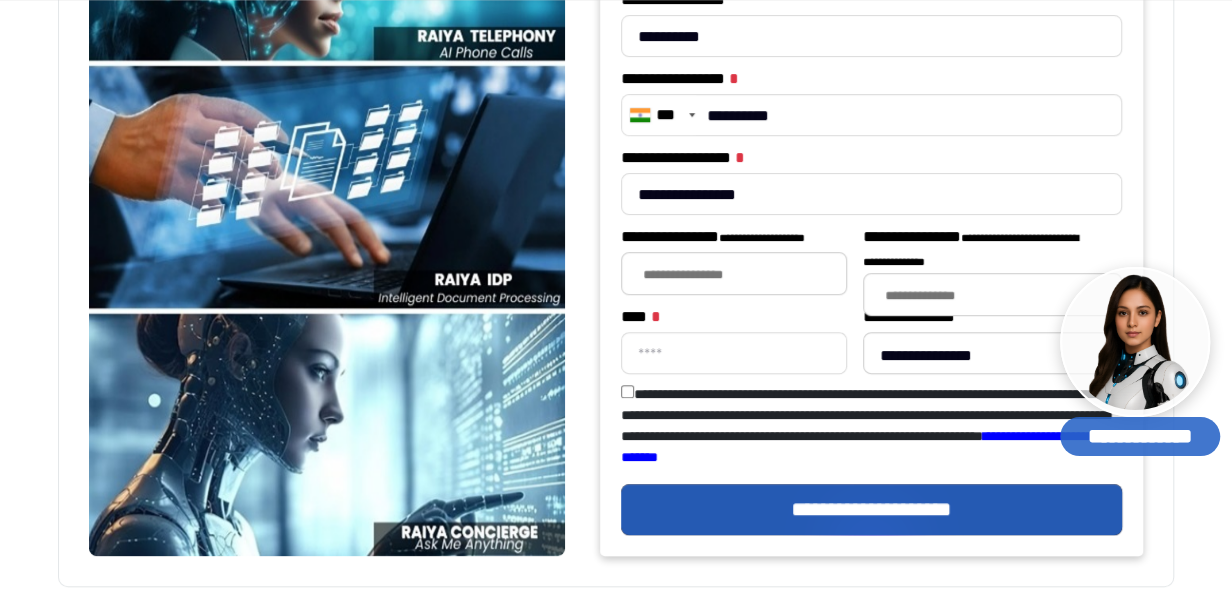 click at bounding box center [734, 273] 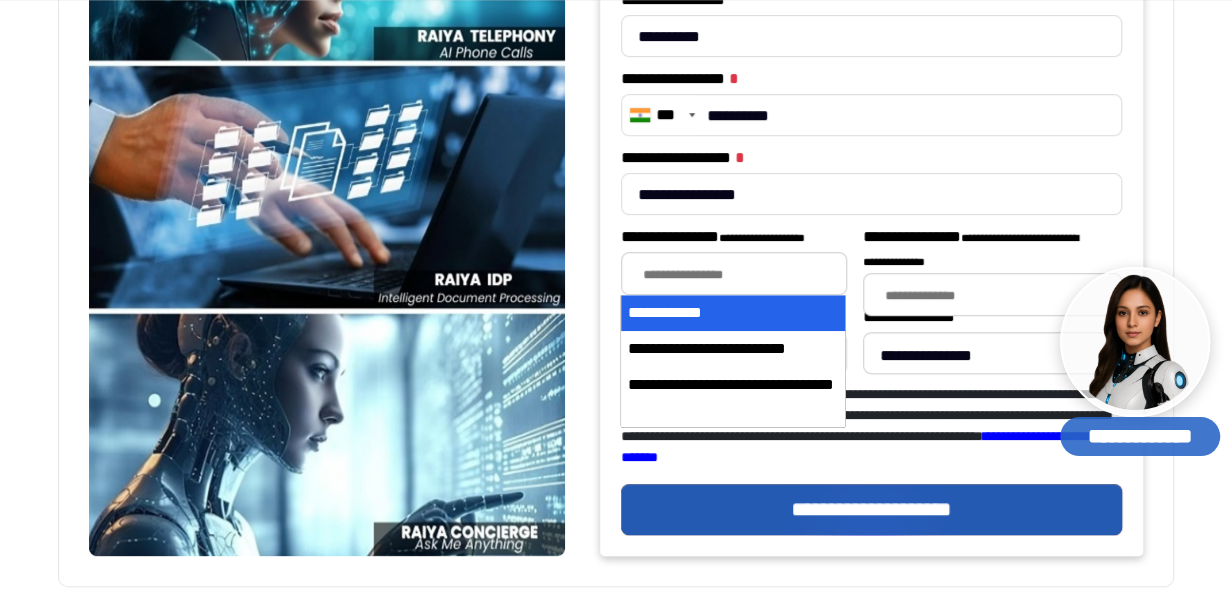 select on "**********" 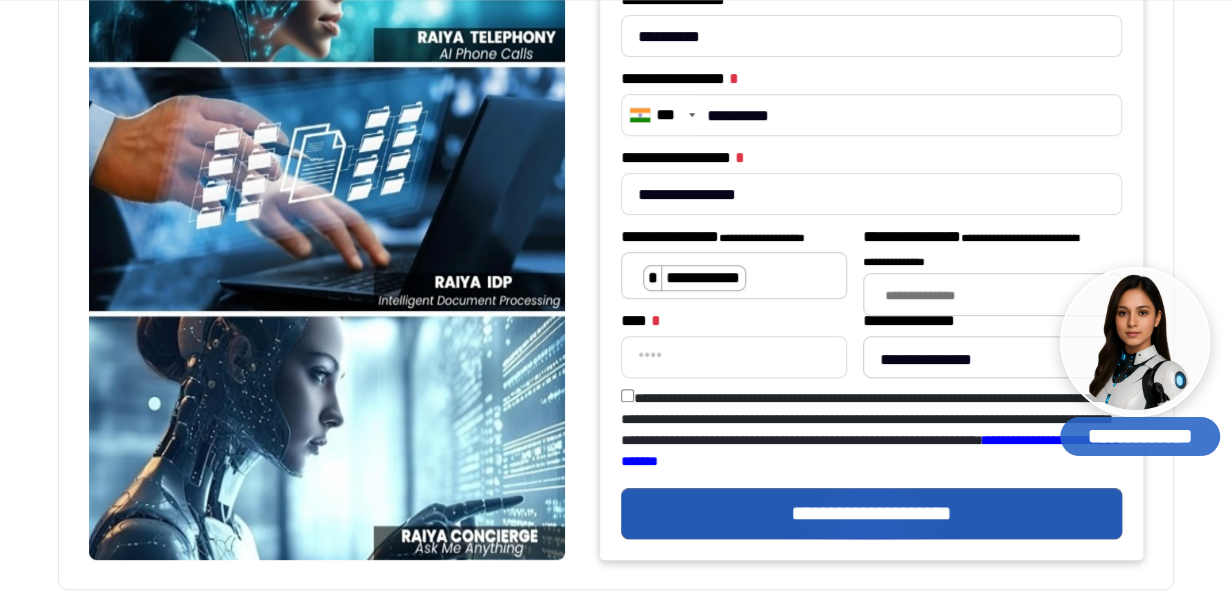 click at bounding box center (998, 297) 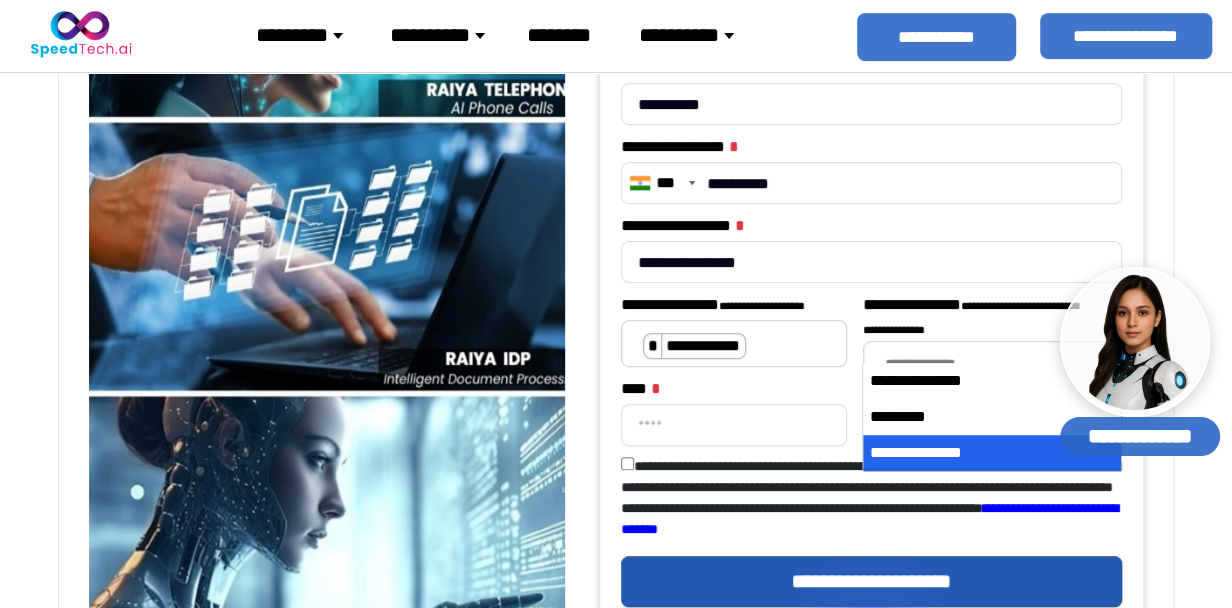 scroll, scrollTop: 400, scrollLeft: 0, axis: vertical 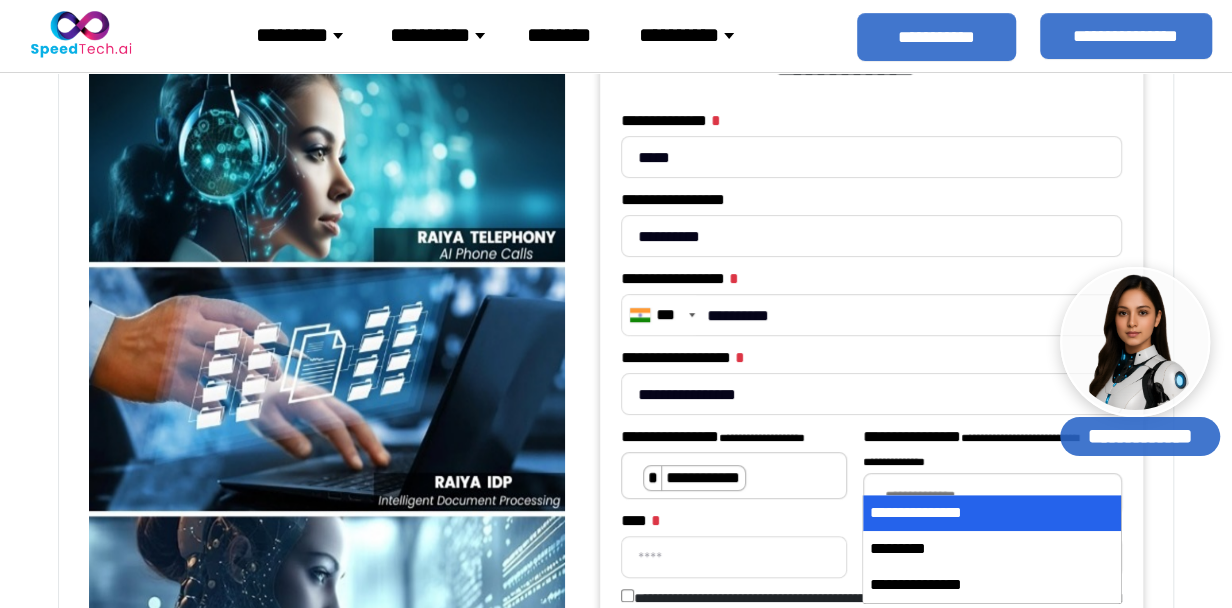 select on "**********" 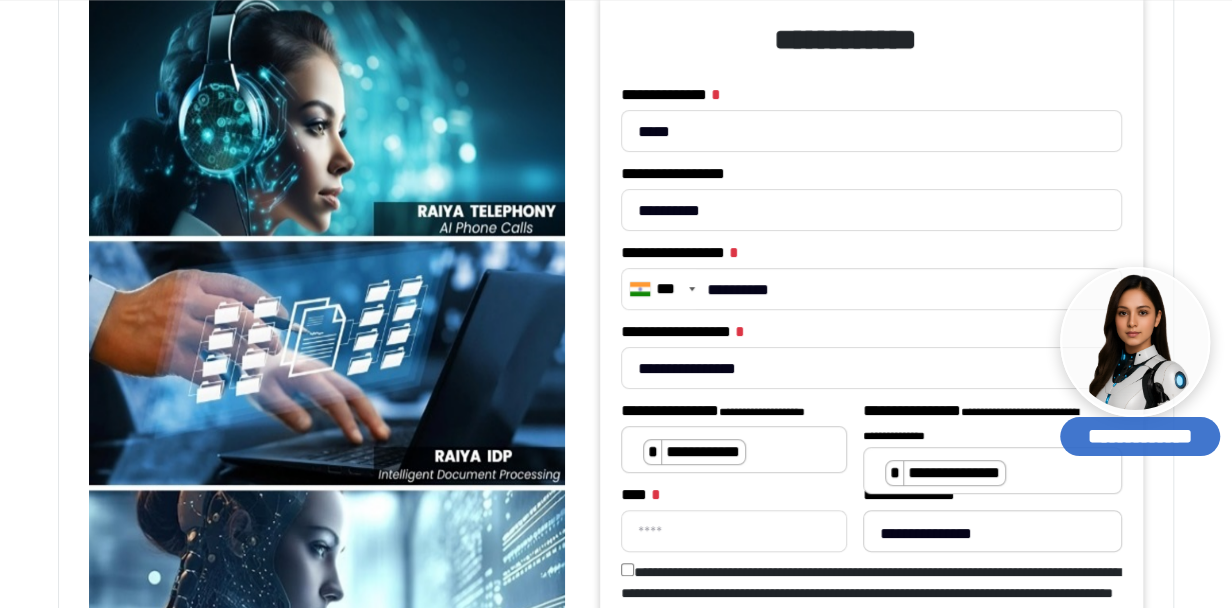 scroll, scrollTop: 700, scrollLeft: 0, axis: vertical 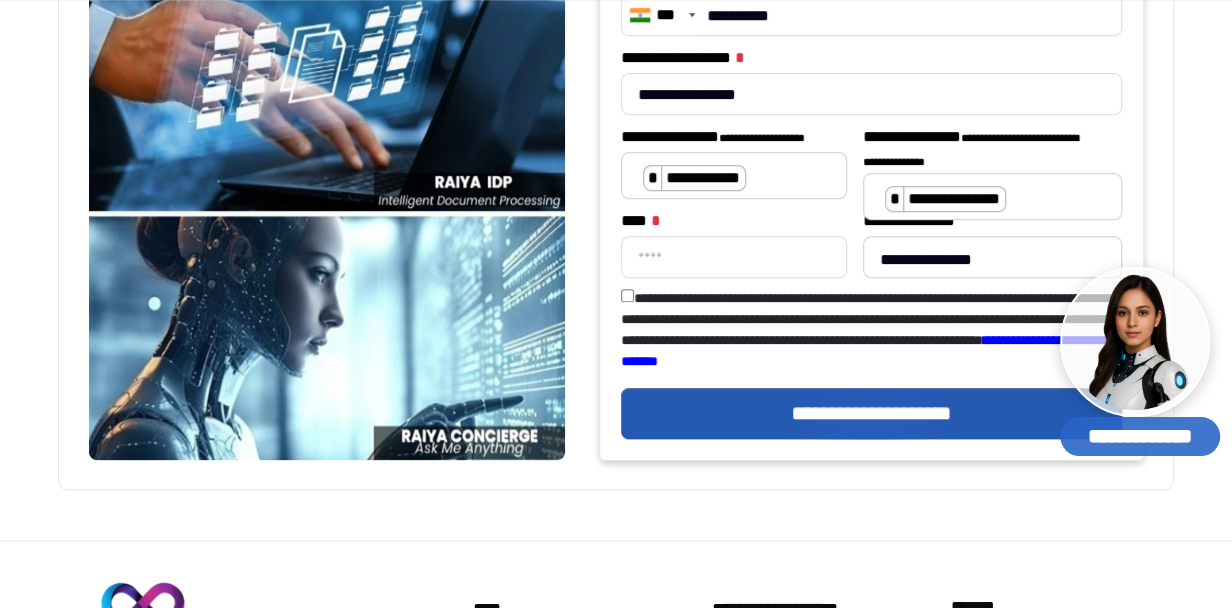 click on "**** *" at bounding box center (734, 257) 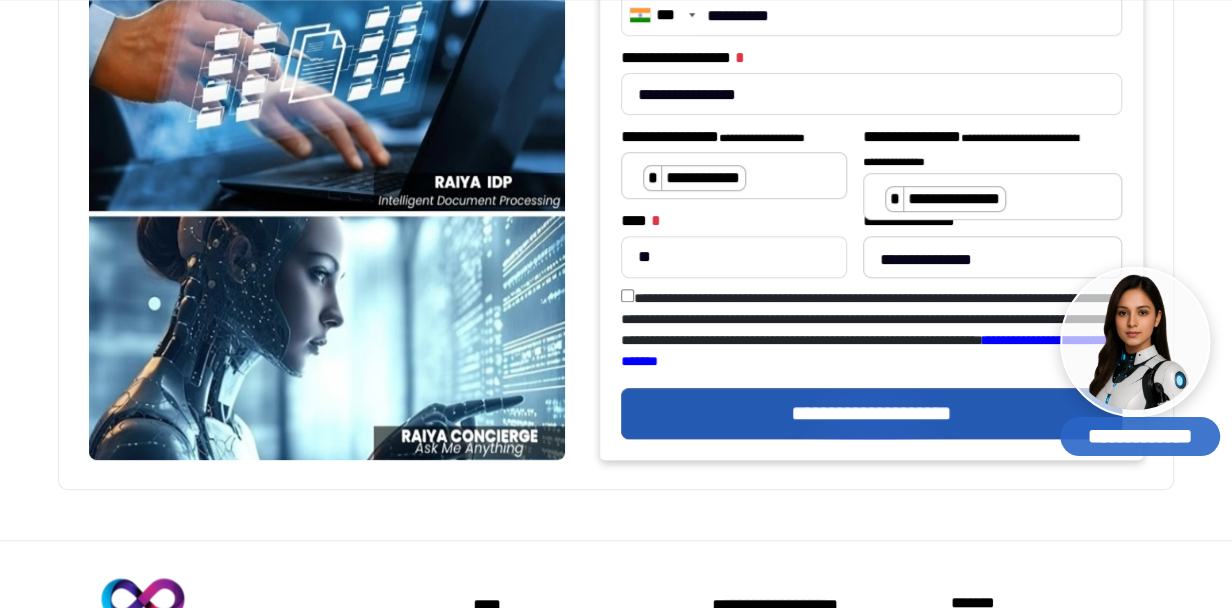 type on "*" 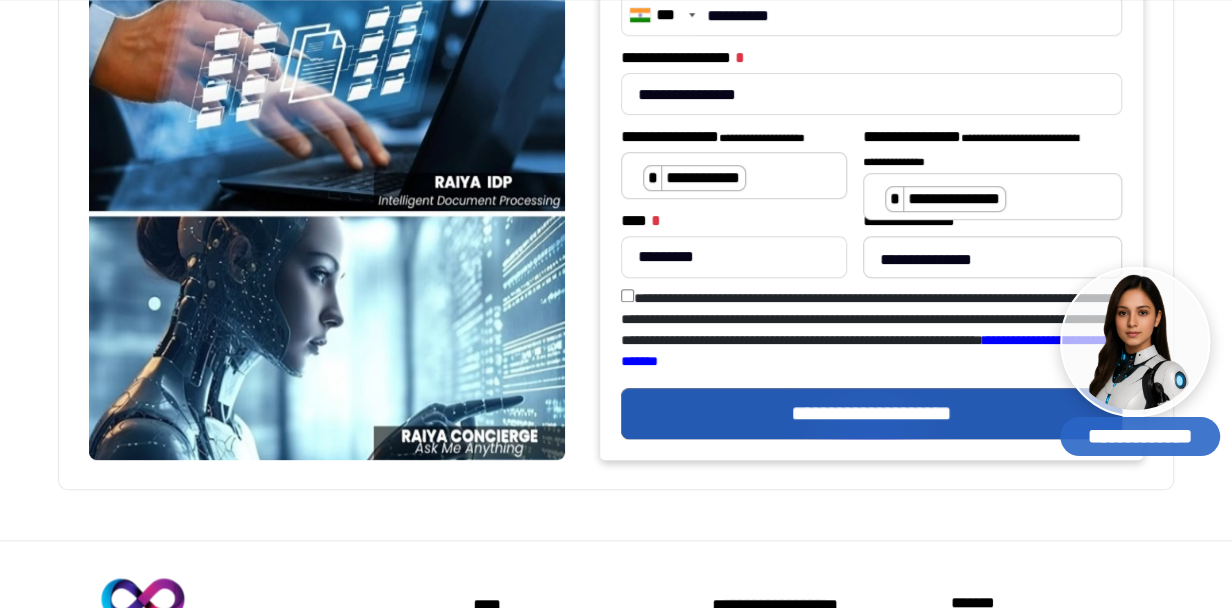 type on "*********" 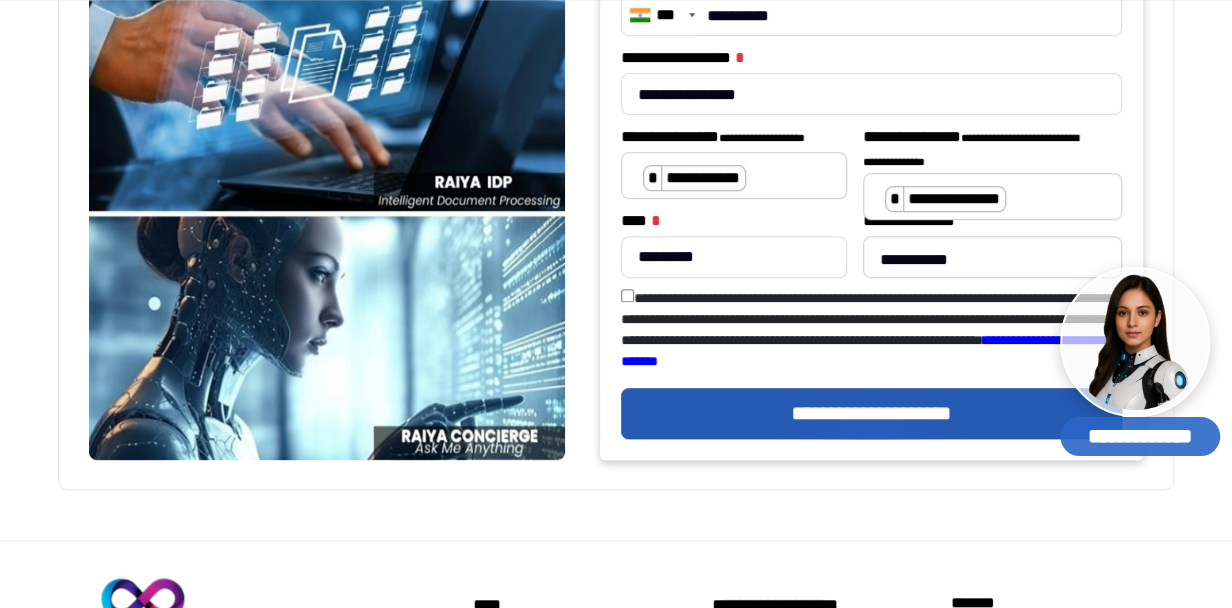 click on "**********" at bounding box center (993, 257) 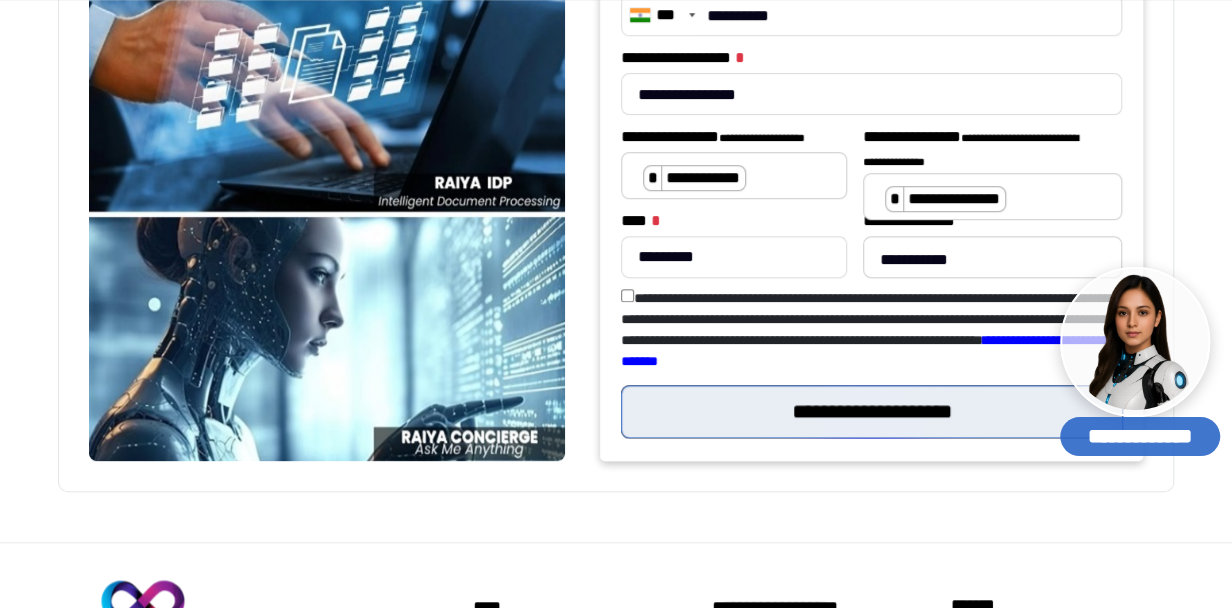 click on "**********" at bounding box center [871, 411] 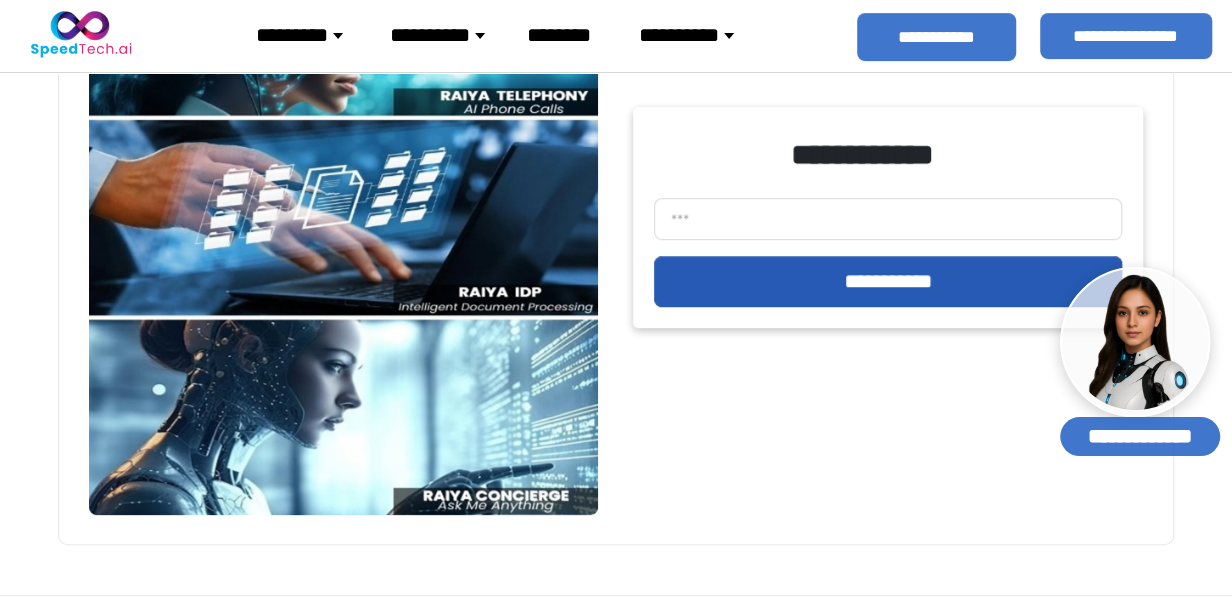 scroll, scrollTop: 299, scrollLeft: 0, axis: vertical 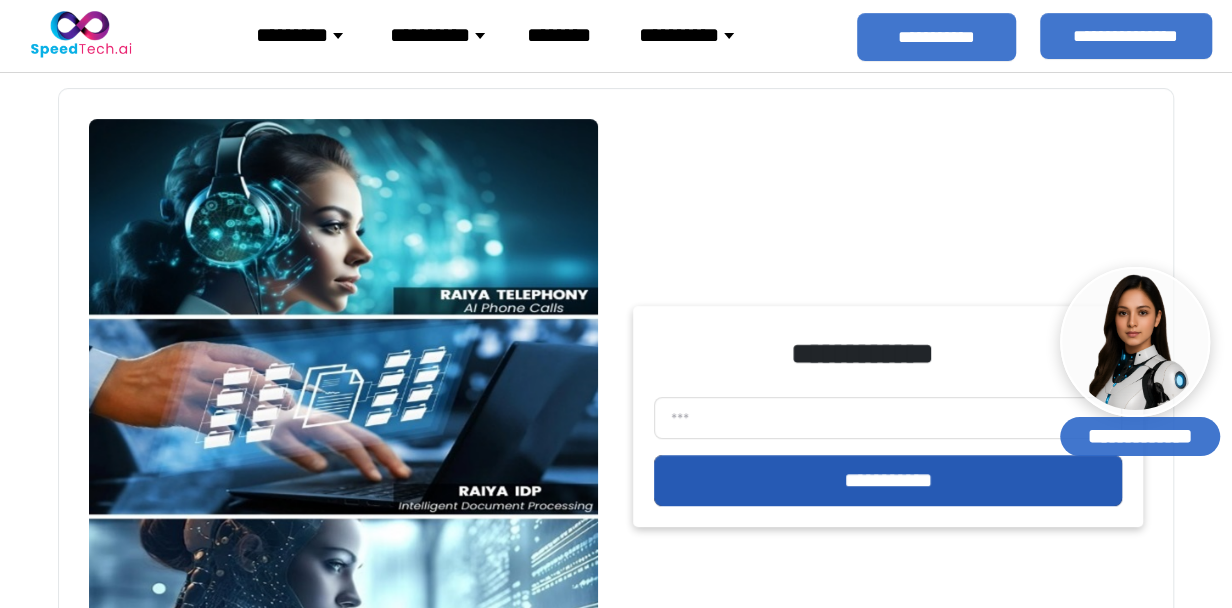 click at bounding box center (888, 418) 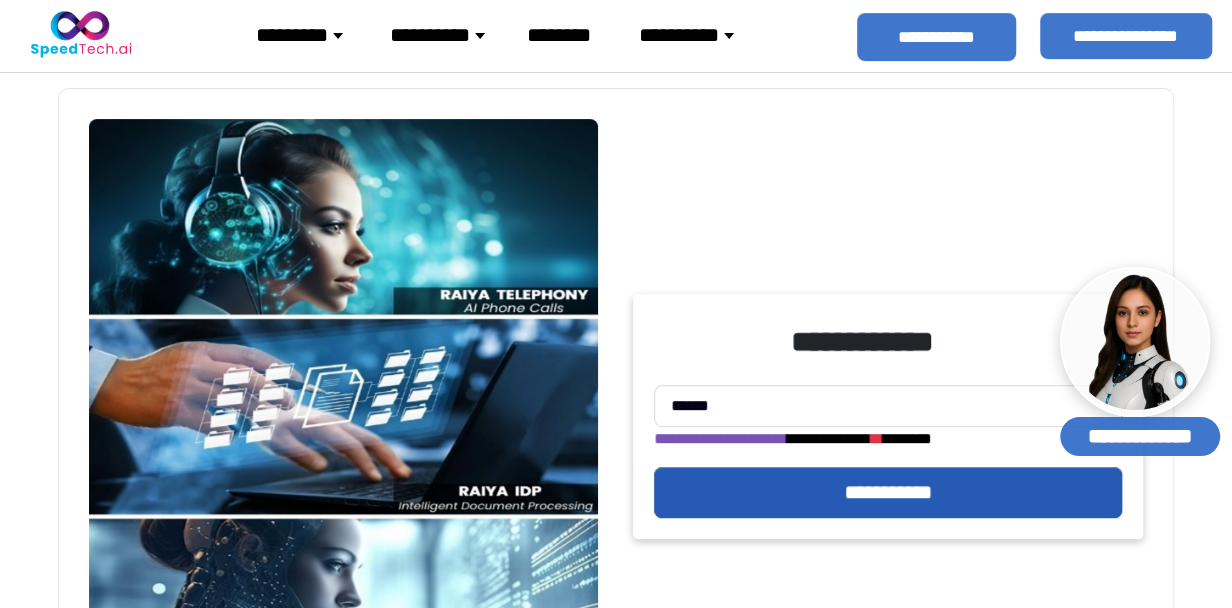 type on "******" 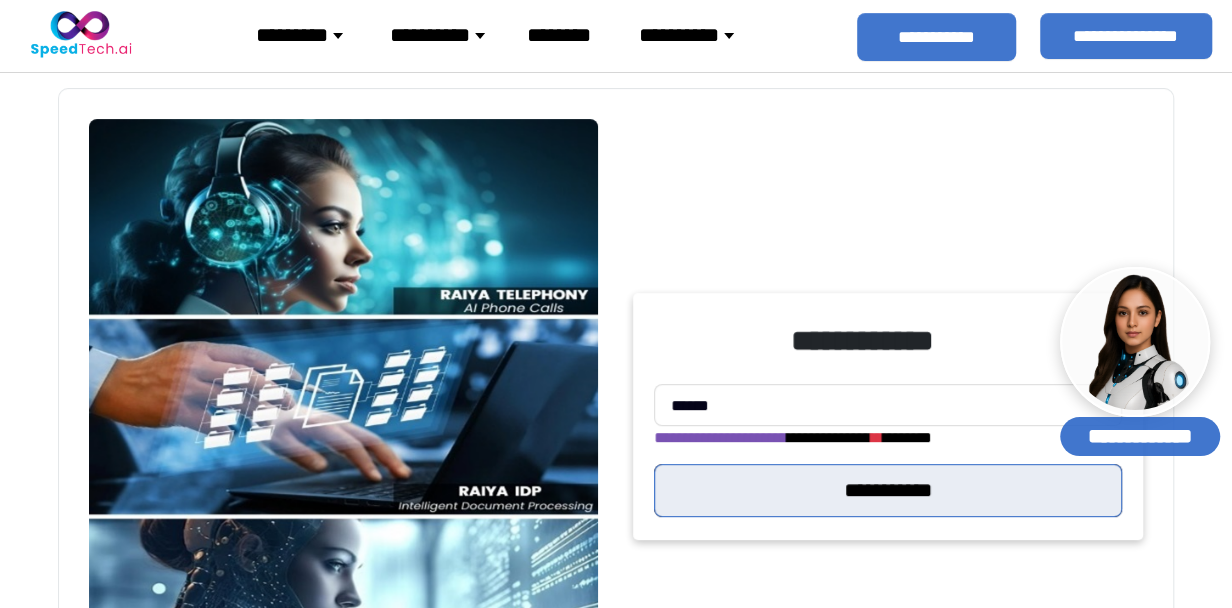 click on "**********" at bounding box center (888, 490) 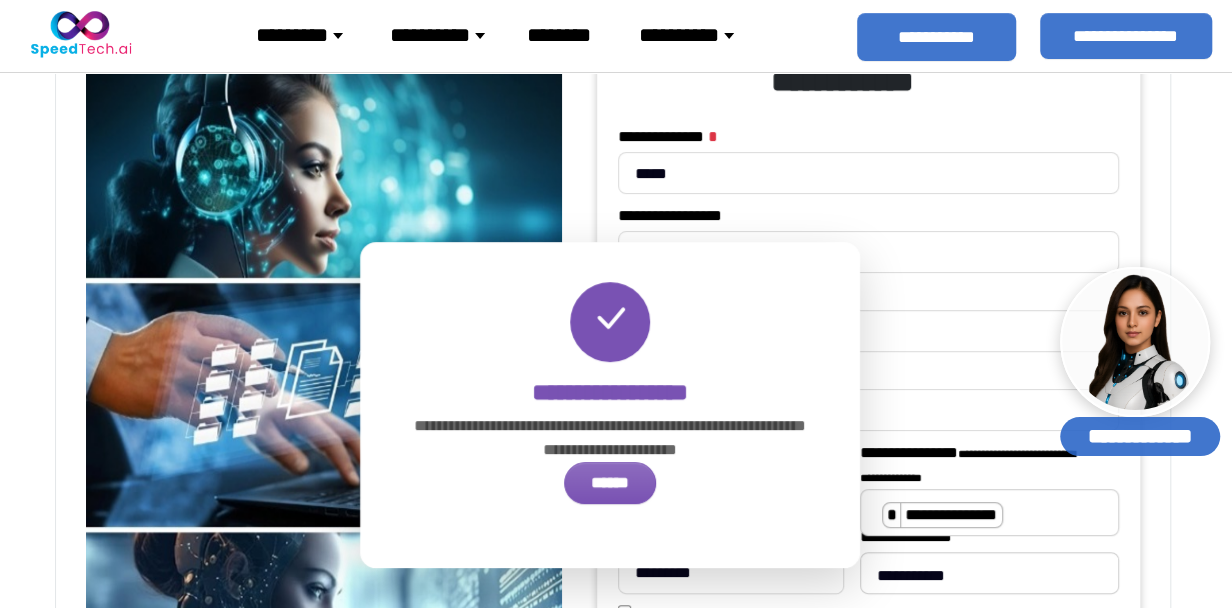scroll, scrollTop: 387, scrollLeft: 0, axis: vertical 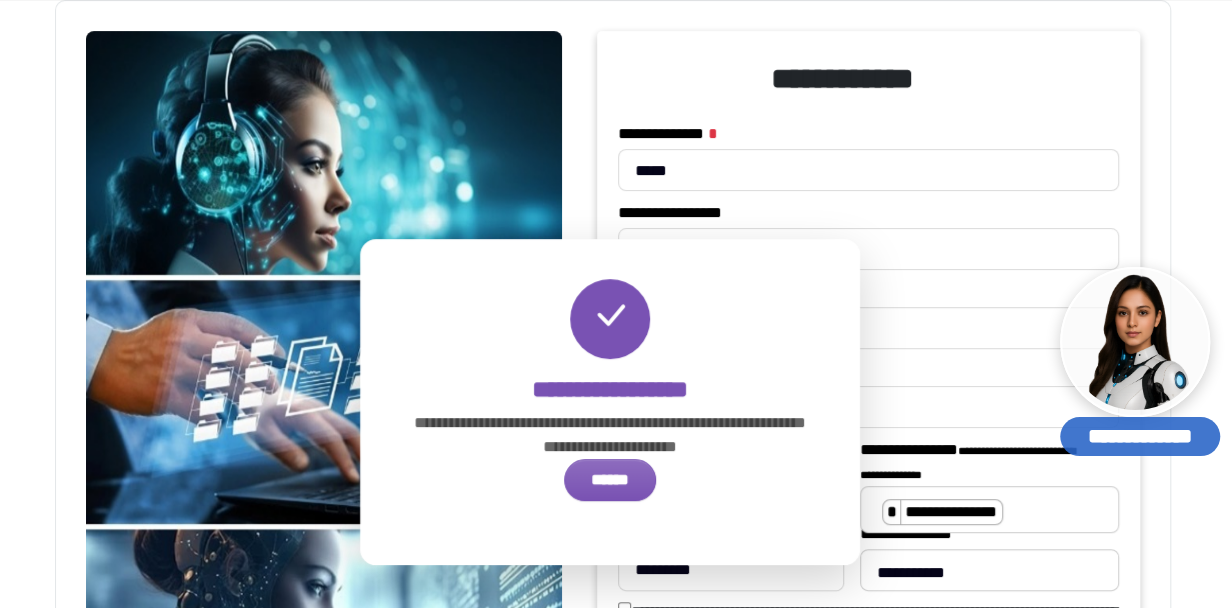 click on "******" at bounding box center [610, 480] 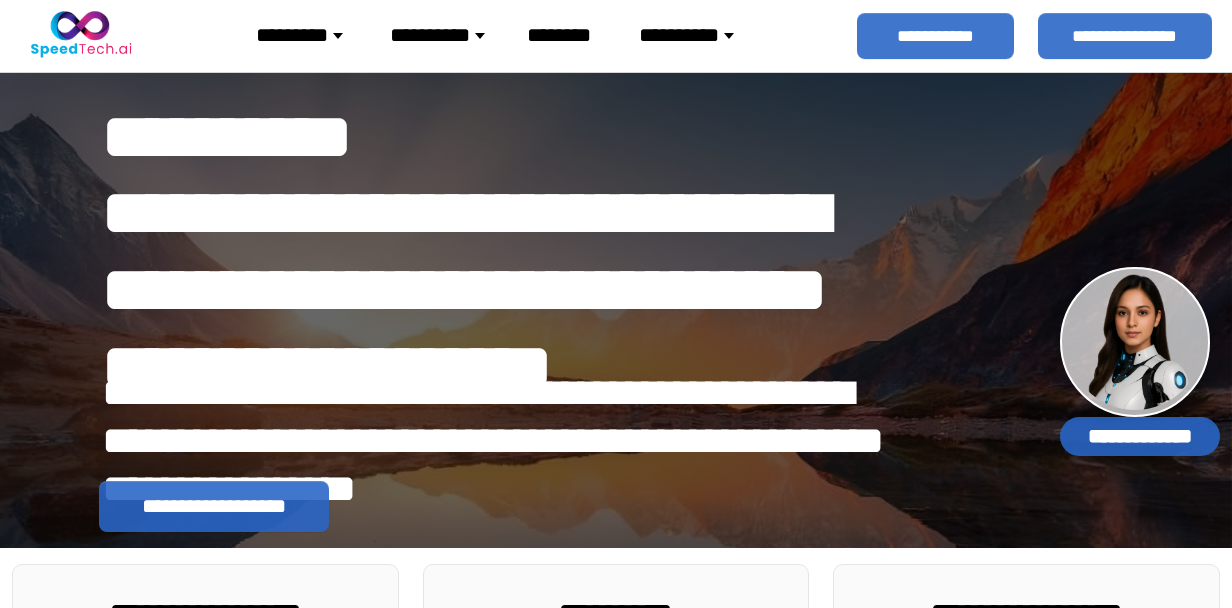 scroll, scrollTop: 0, scrollLeft: 0, axis: both 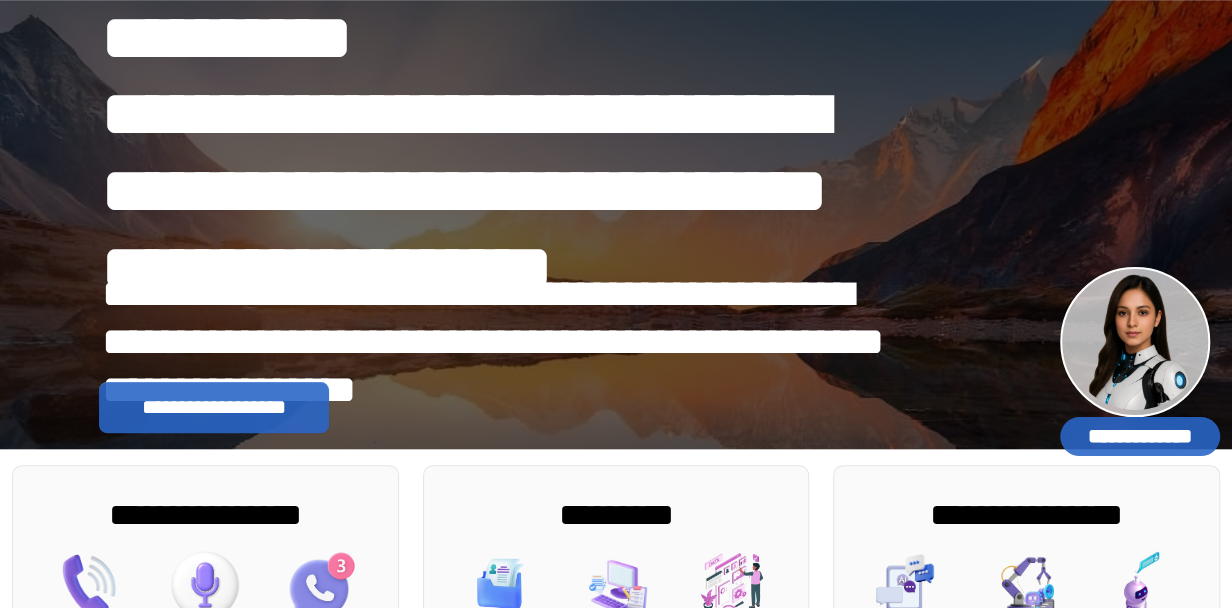click on "**********" at bounding box center [507, 318] 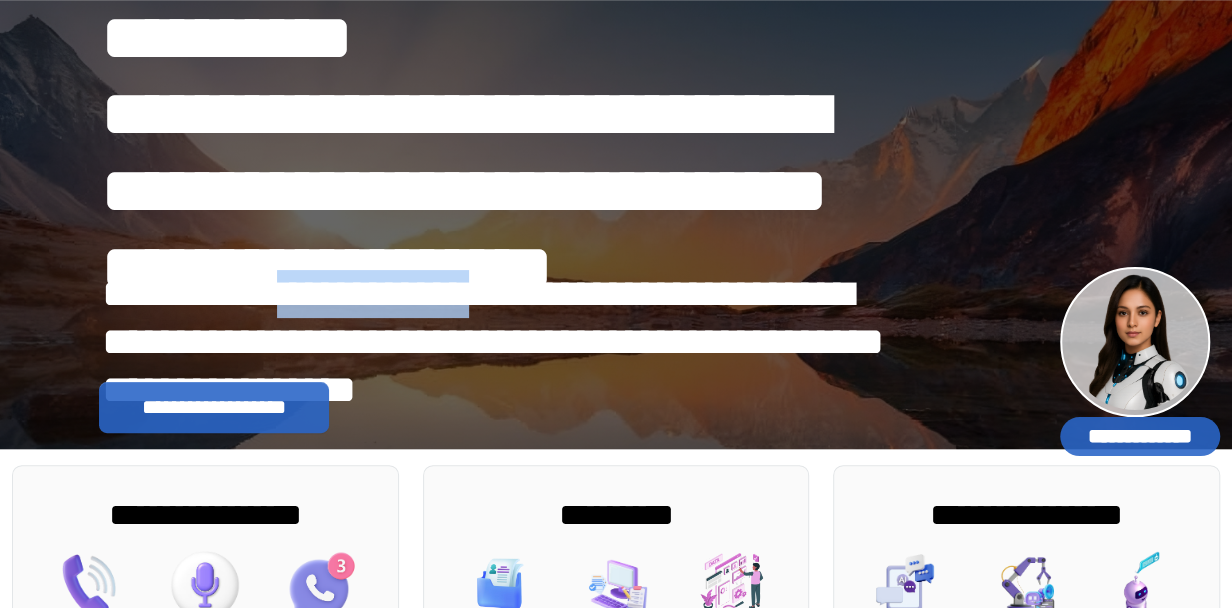 click on "**********" at bounding box center [507, 318] 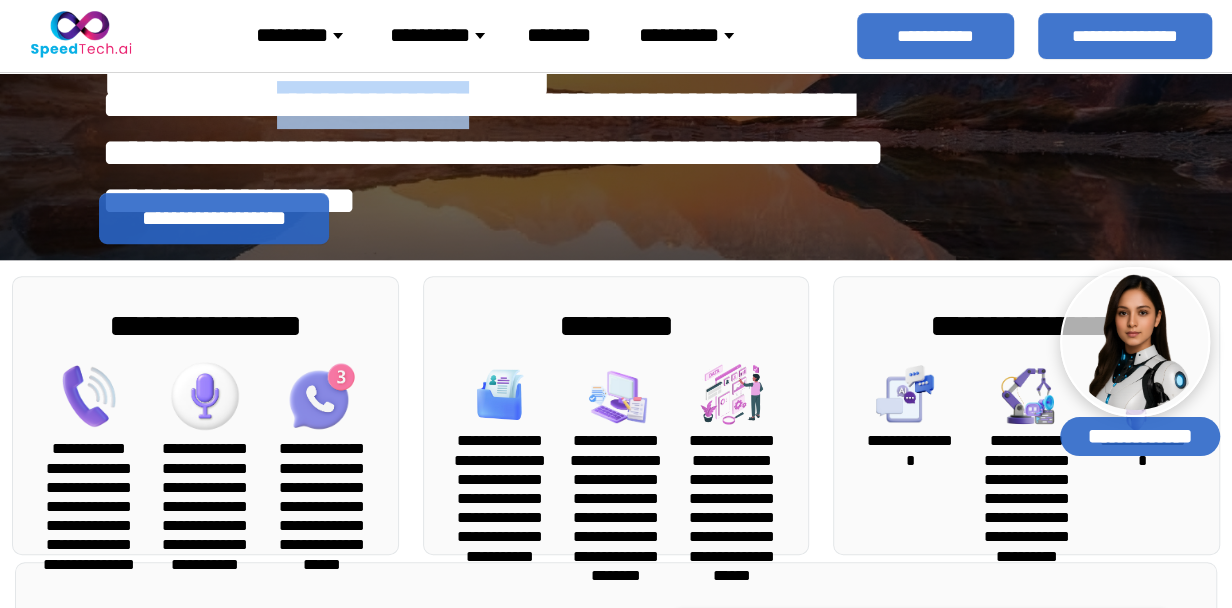 scroll, scrollTop: 99, scrollLeft: 0, axis: vertical 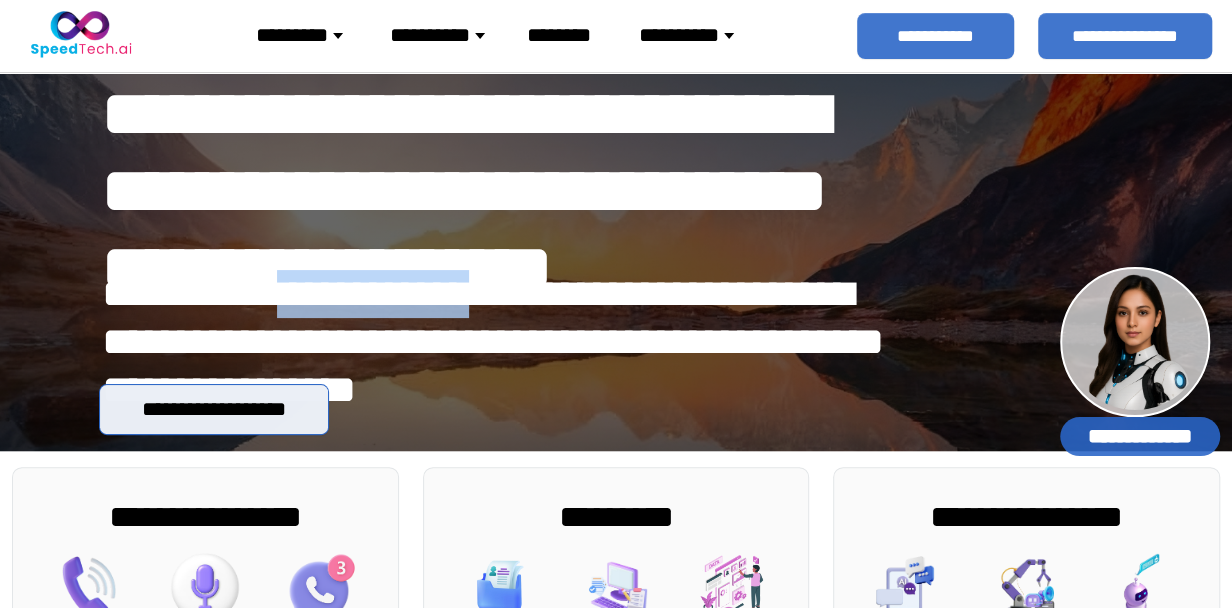 click on "**********" at bounding box center [214, 409] 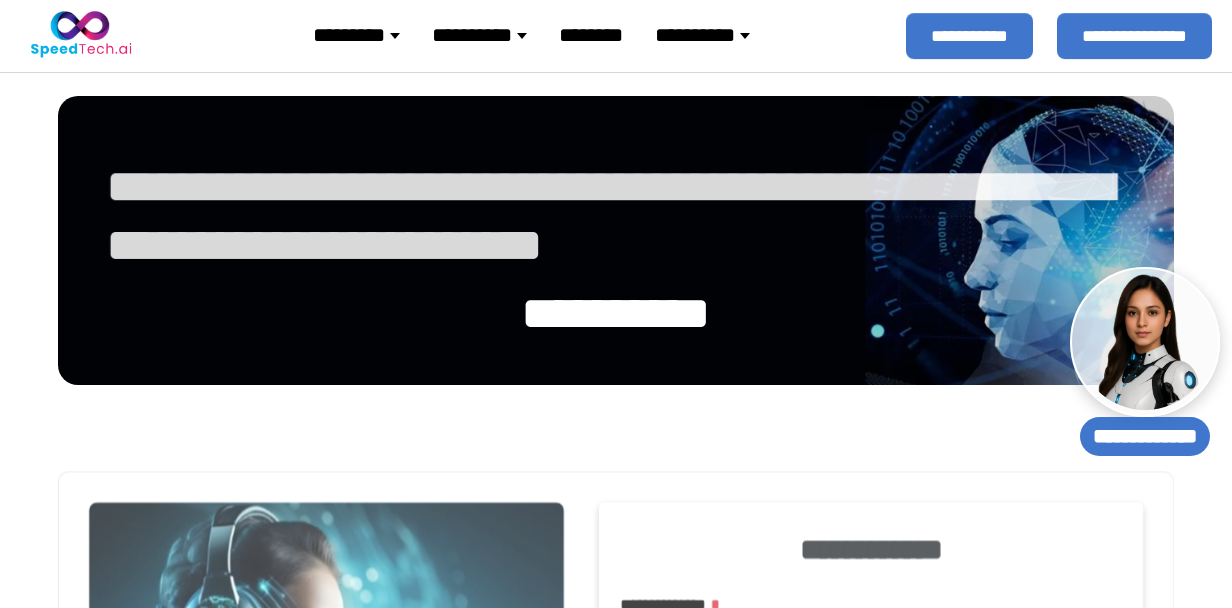 select 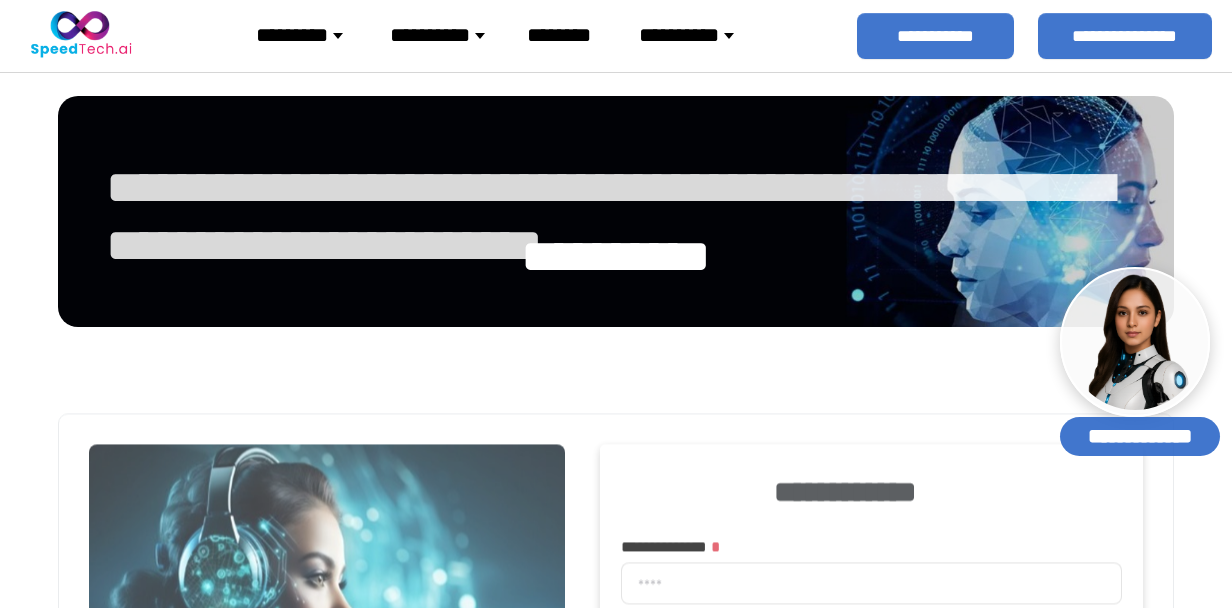 scroll, scrollTop: 0, scrollLeft: 0, axis: both 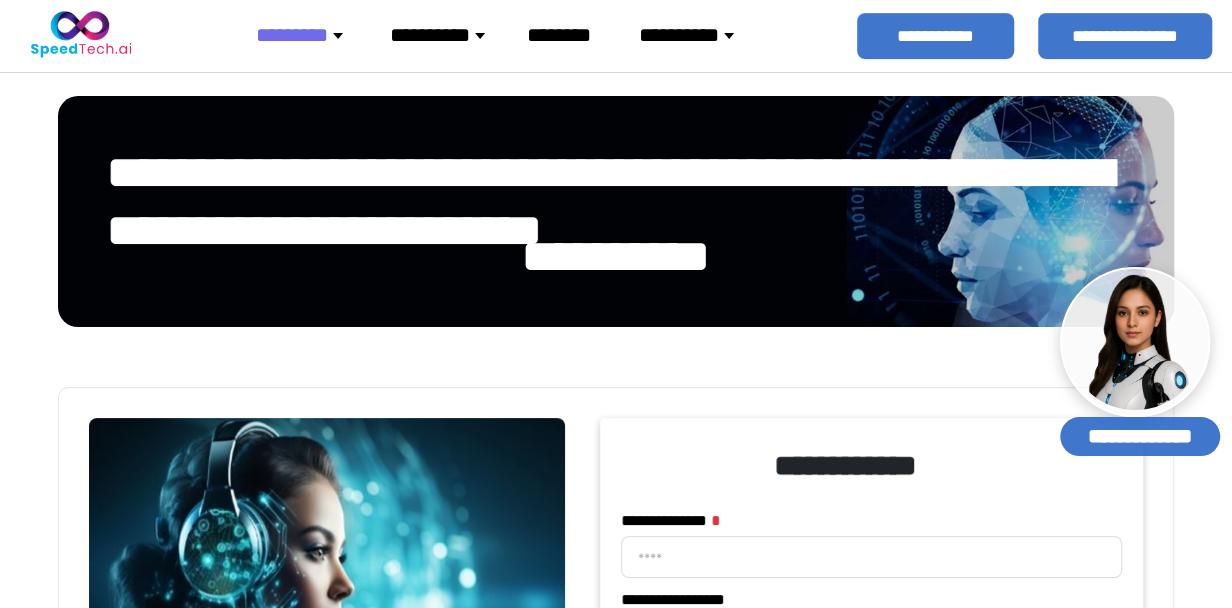 click on "********" at bounding box center [307, 35] 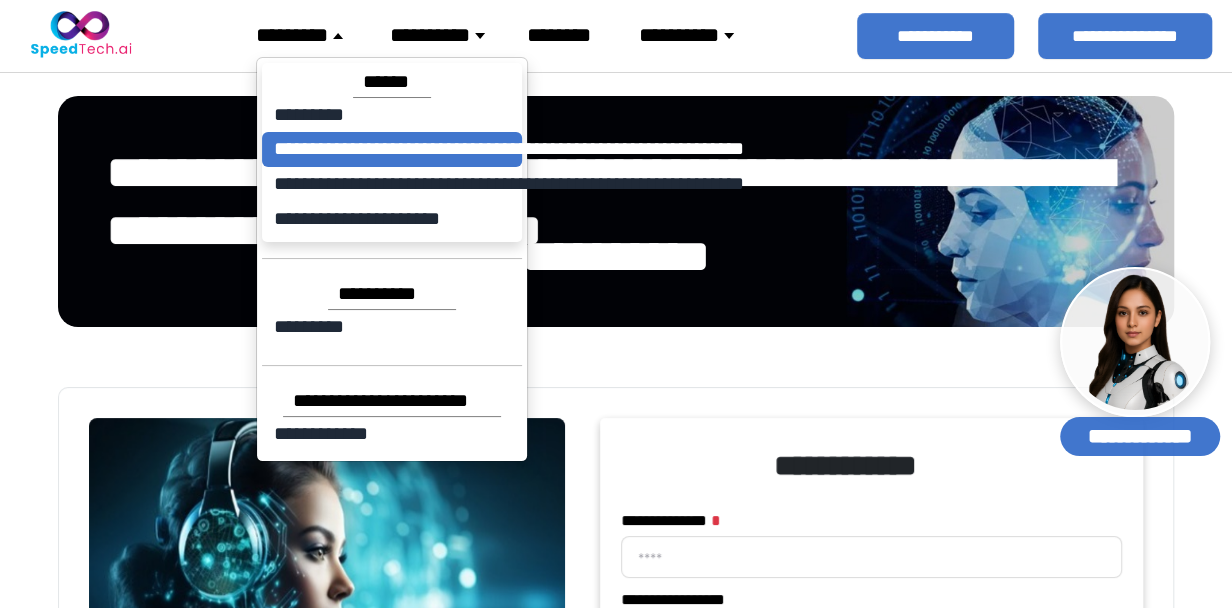 click on "**********" at bounding box center [392, 150] 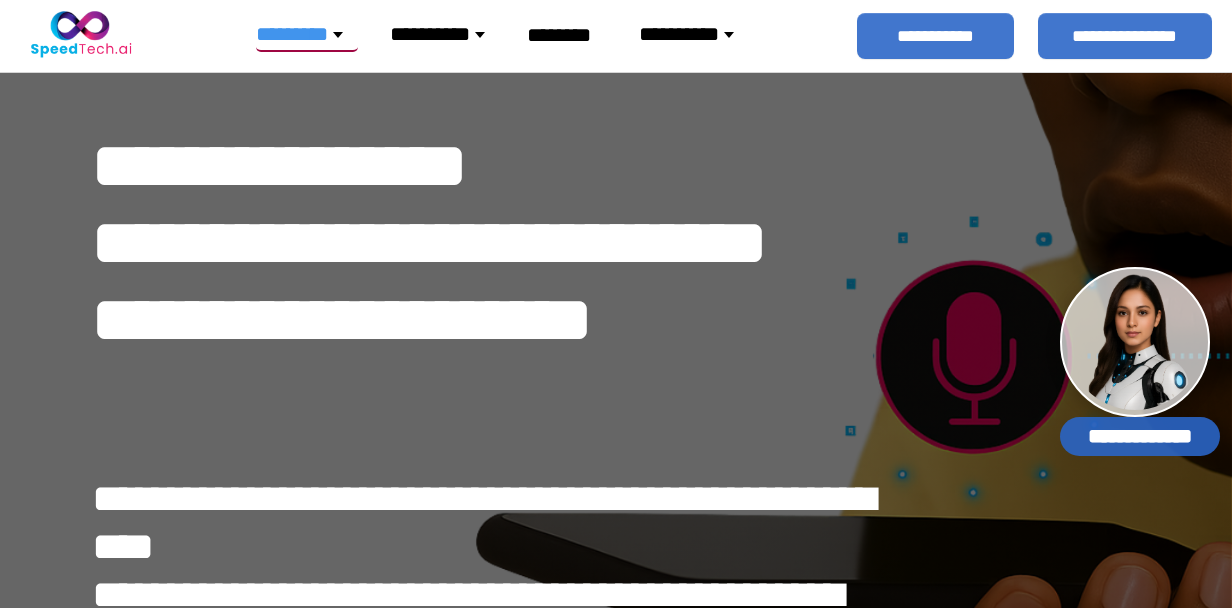 scroll, scrollTop: 0, scrollLeft: 0, axis: both 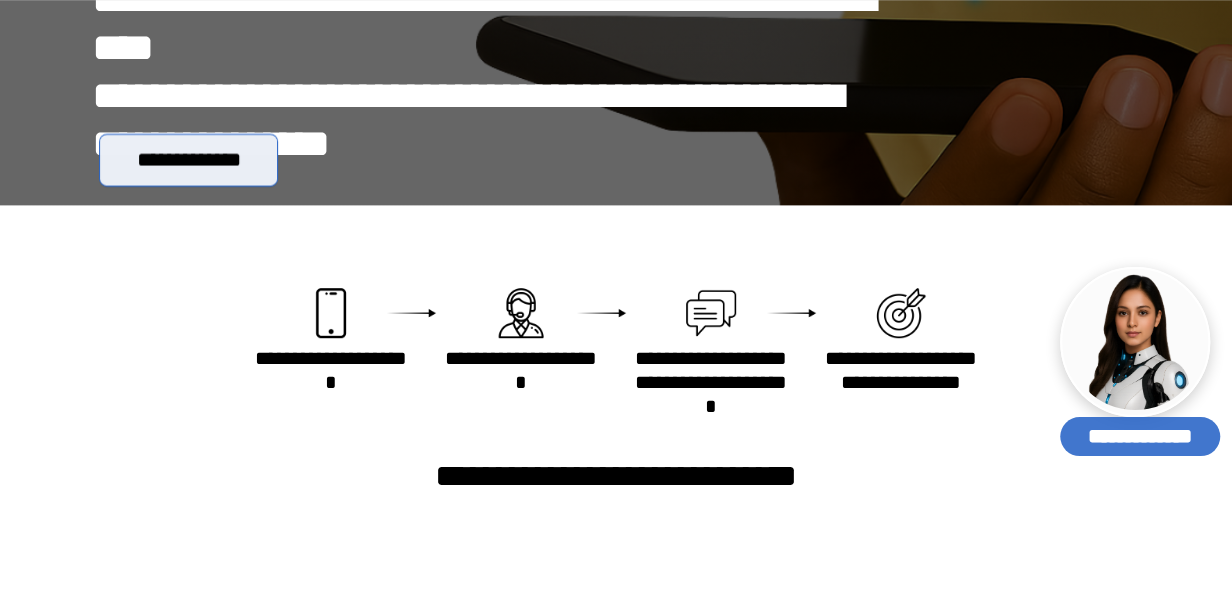 click on "**********" at bounding box center (188, 160) 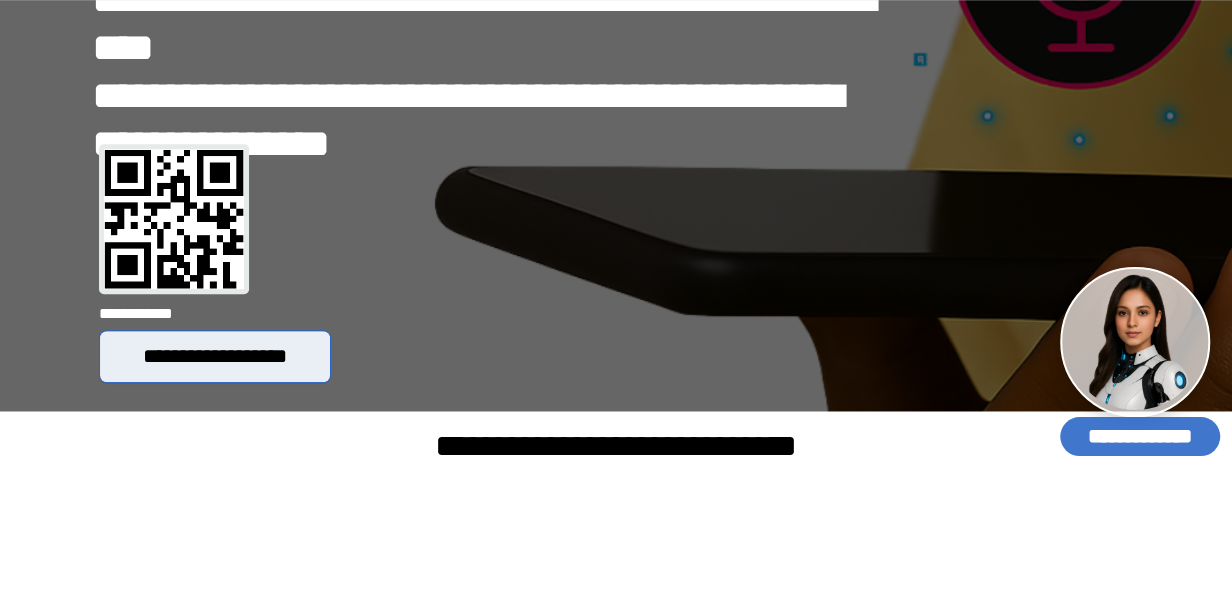 click on "**********" at bounding box center (215, 356) 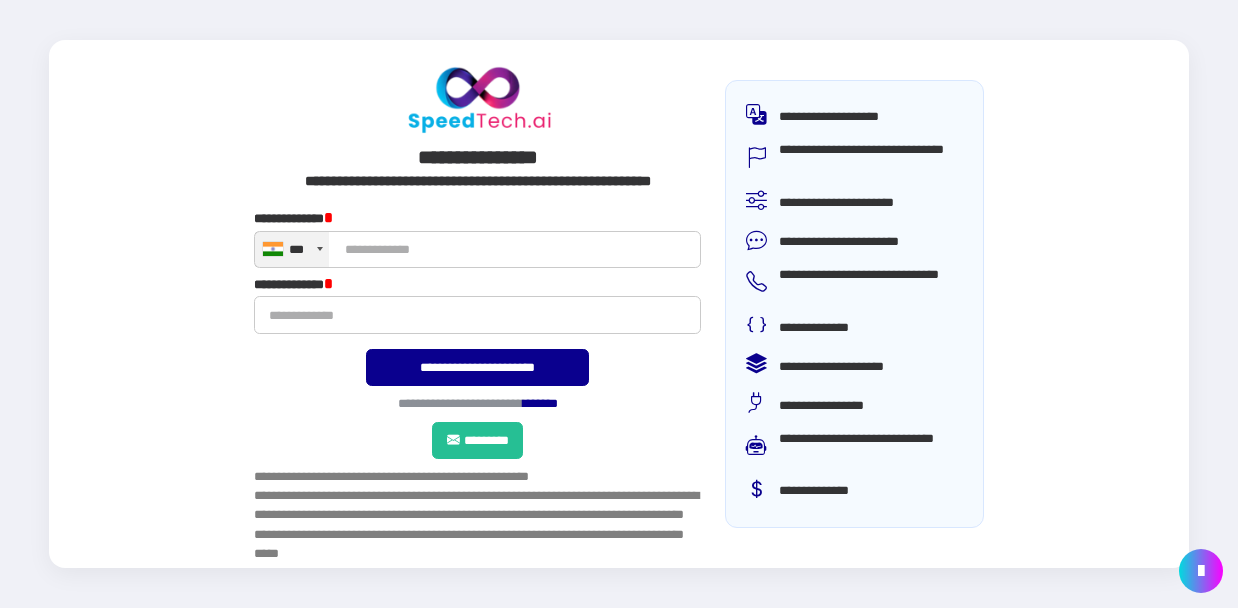 scroll, scrollTop: 0, scrollLeft: 0, axis: both 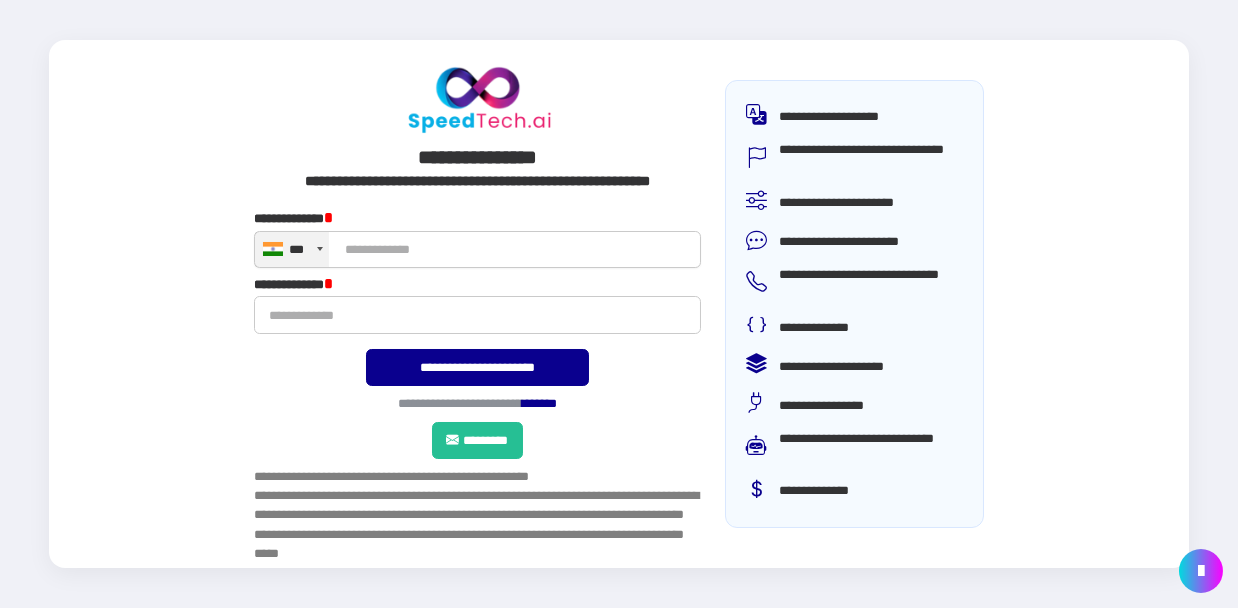 click on "**********" at bounding box center (478, 249) 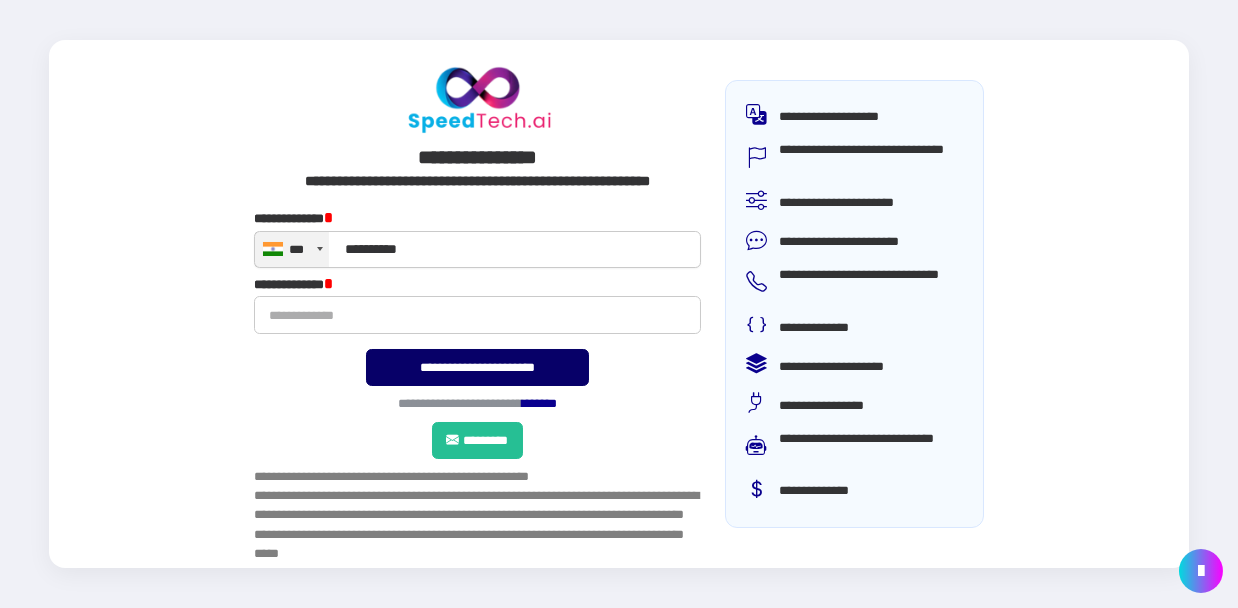 type on "**********" 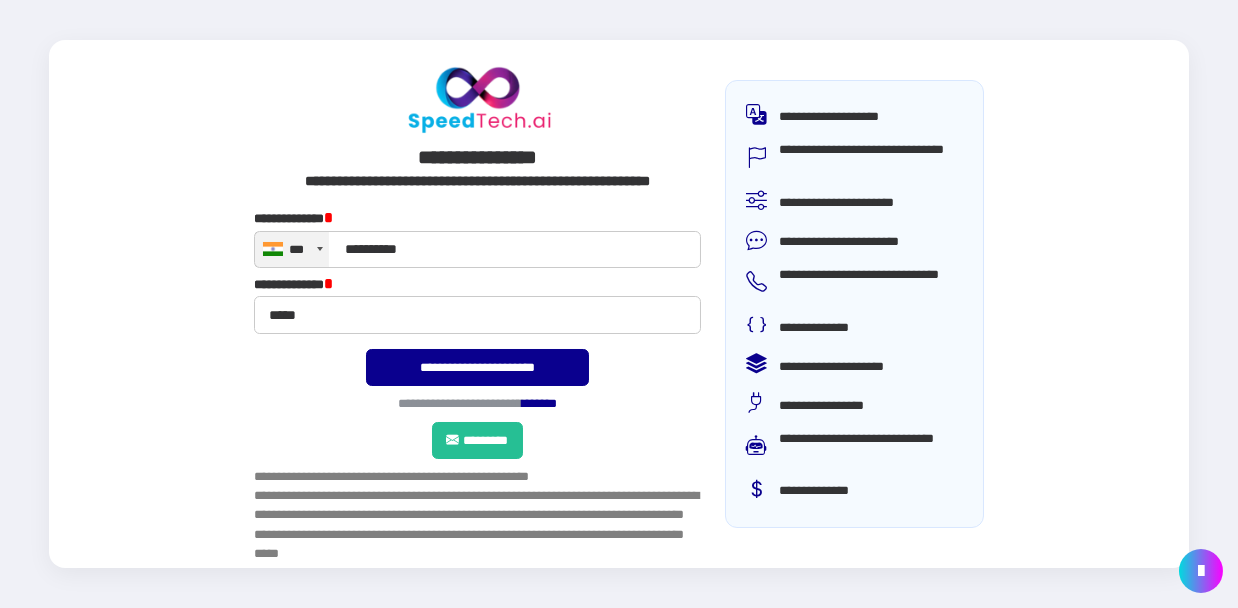 click on "**********" at bounding box center [478, 367] 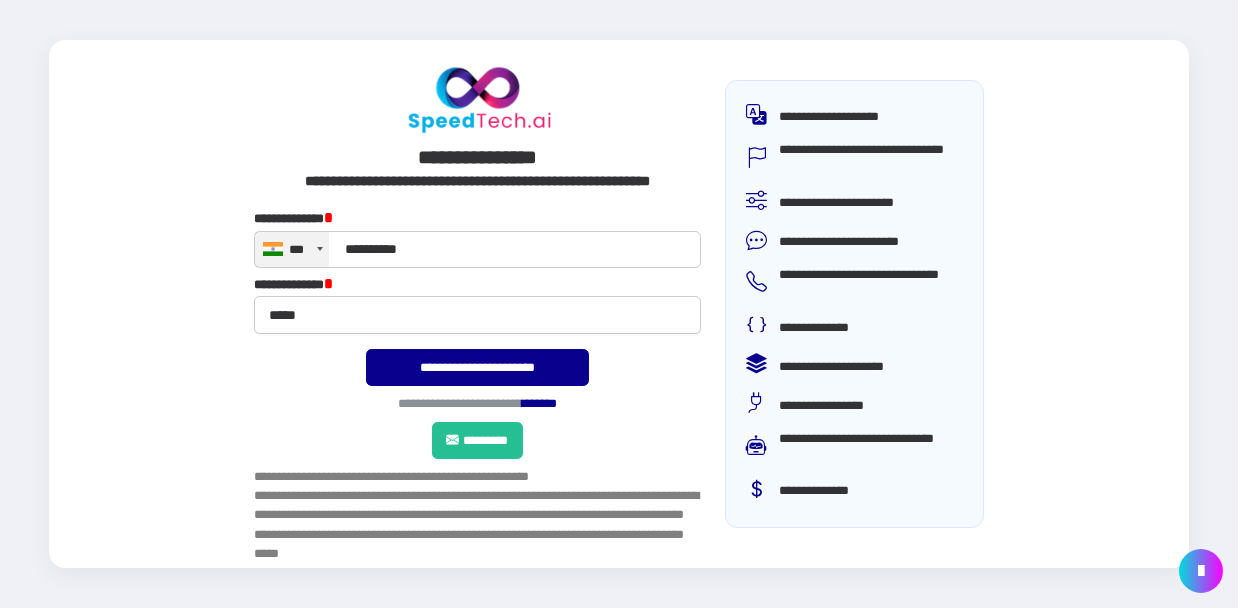 click on "*****" at bounding box center (478, 314) 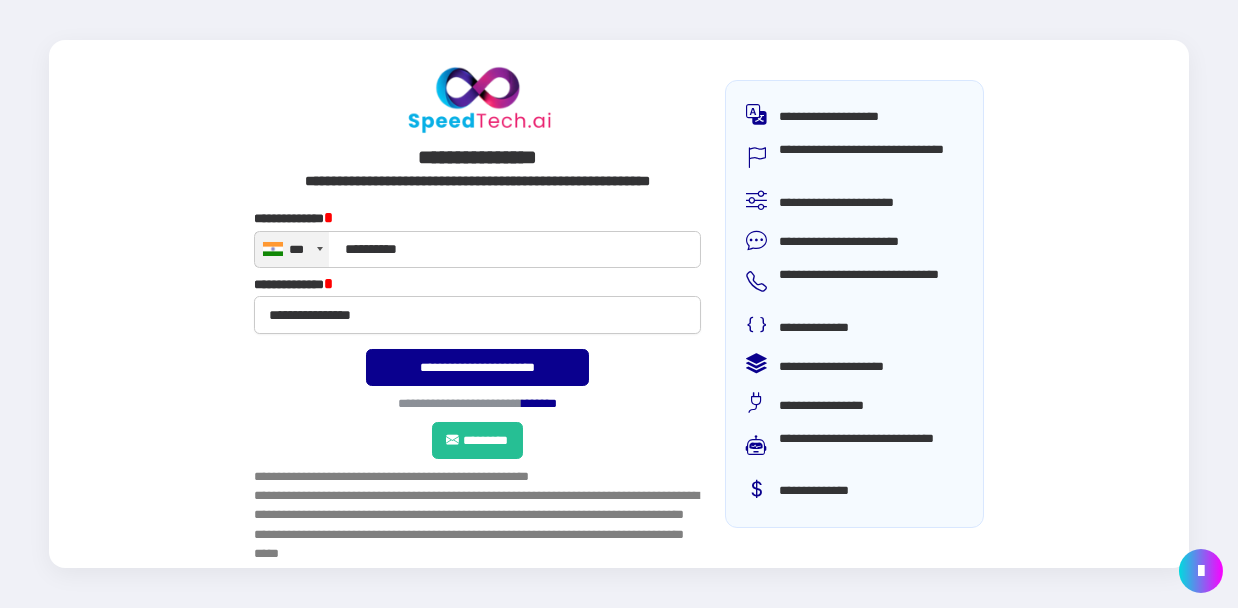 type on "**********" 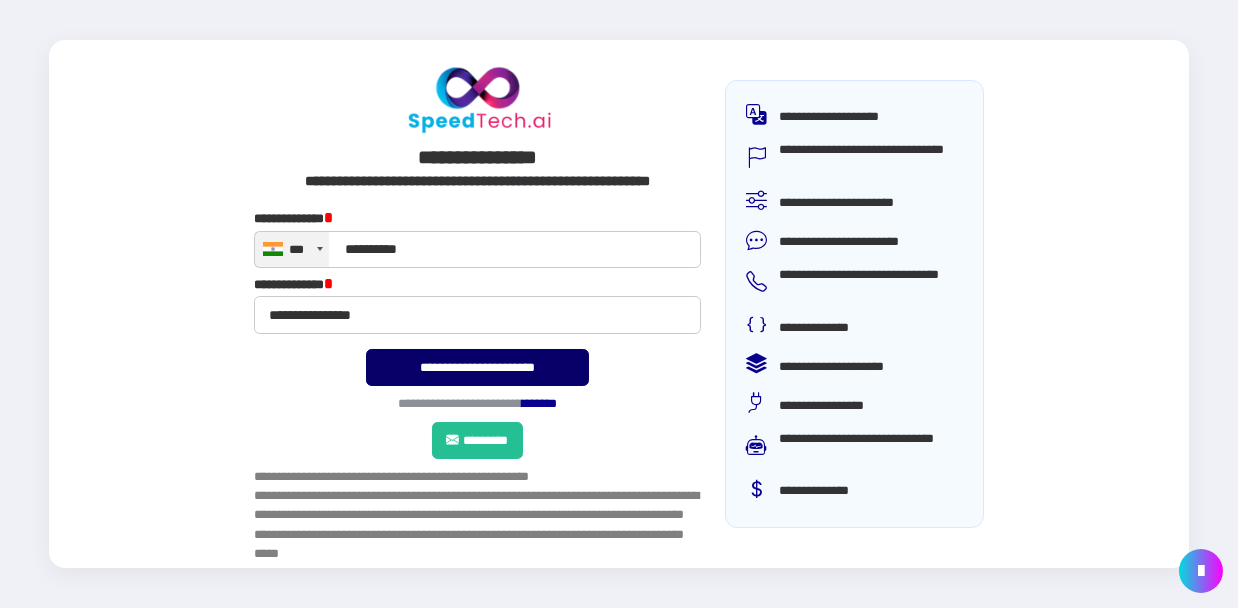 click on "**********" at bounding box center (478, 367) 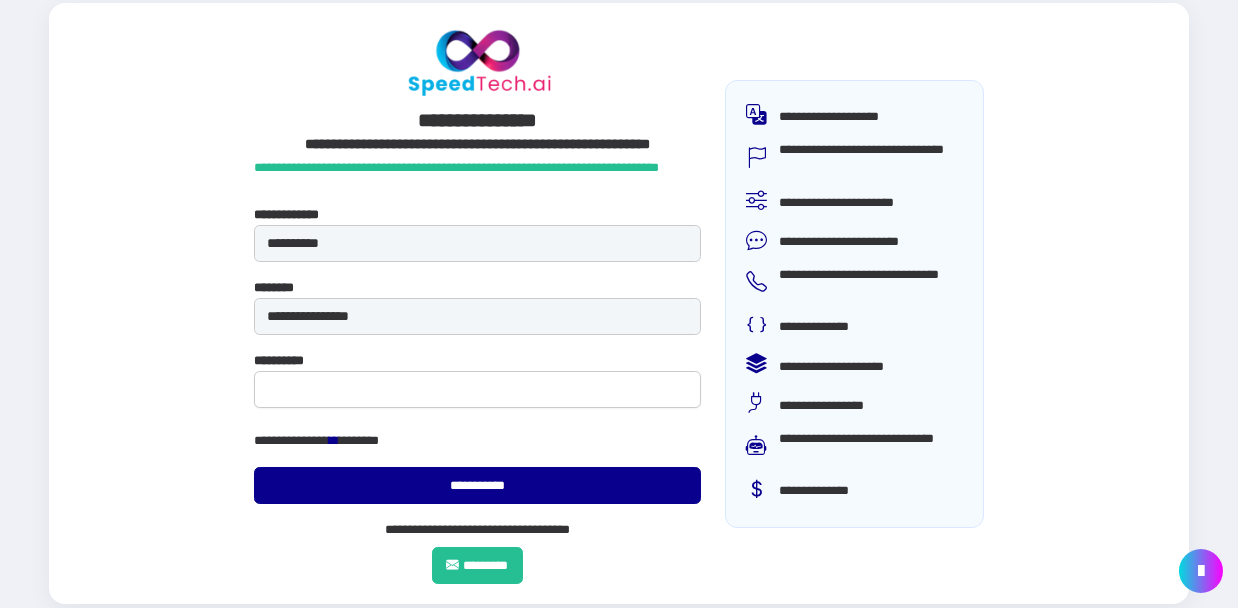 click on "**********" at bounding box center (478, 389) 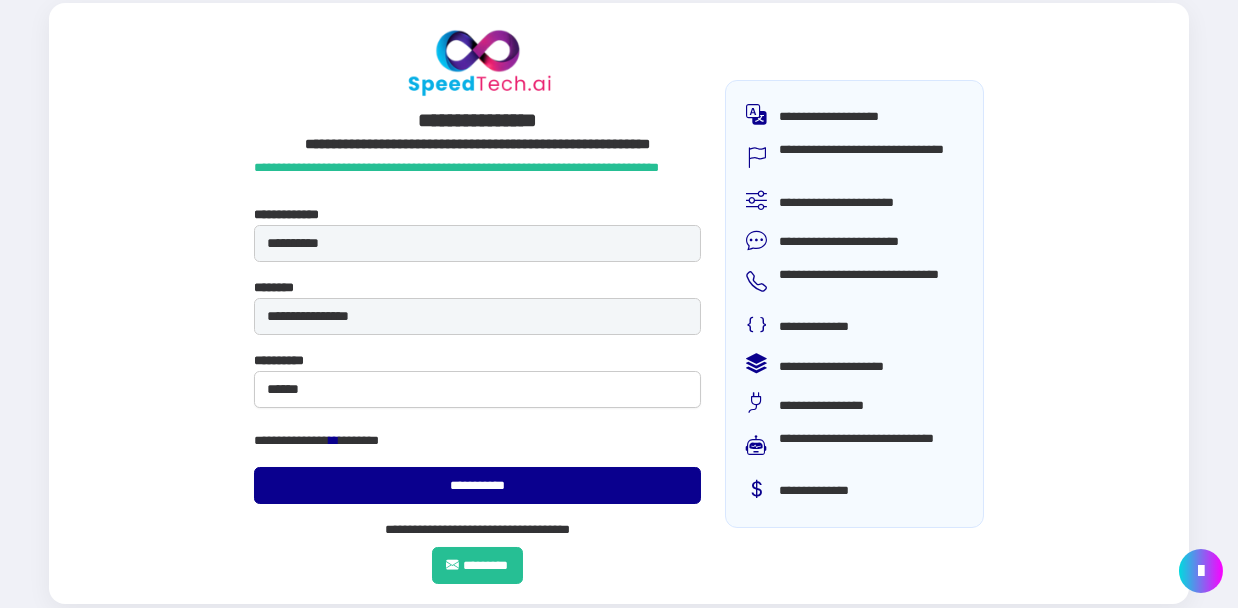 type on "******" 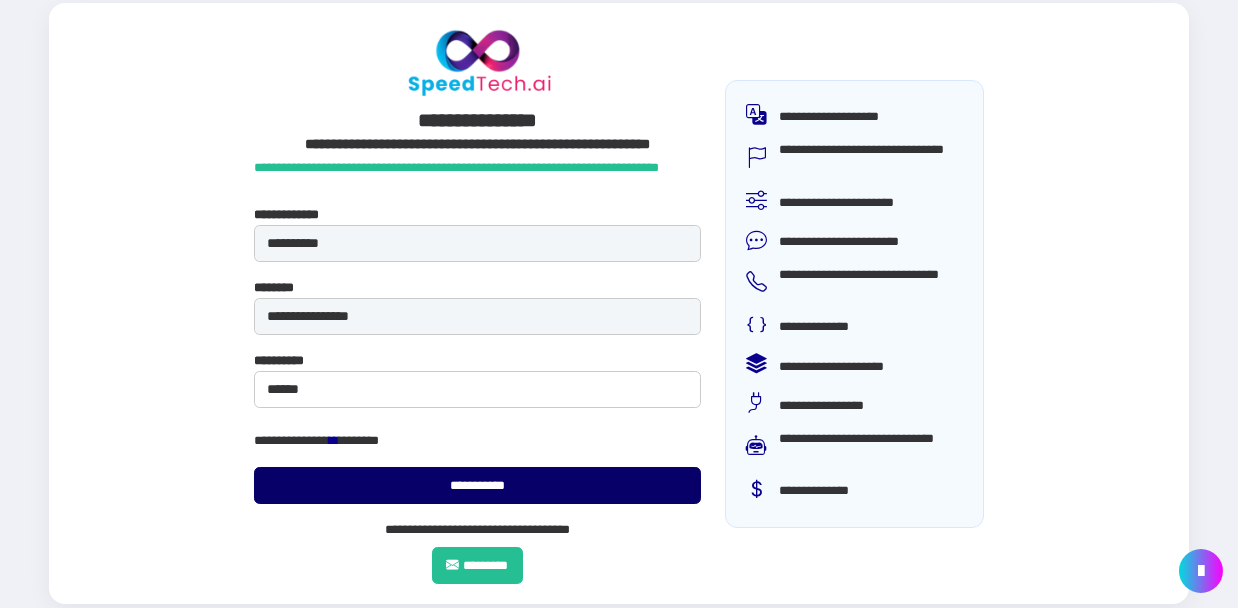 click on "**********" at bounding box center [478, 485] 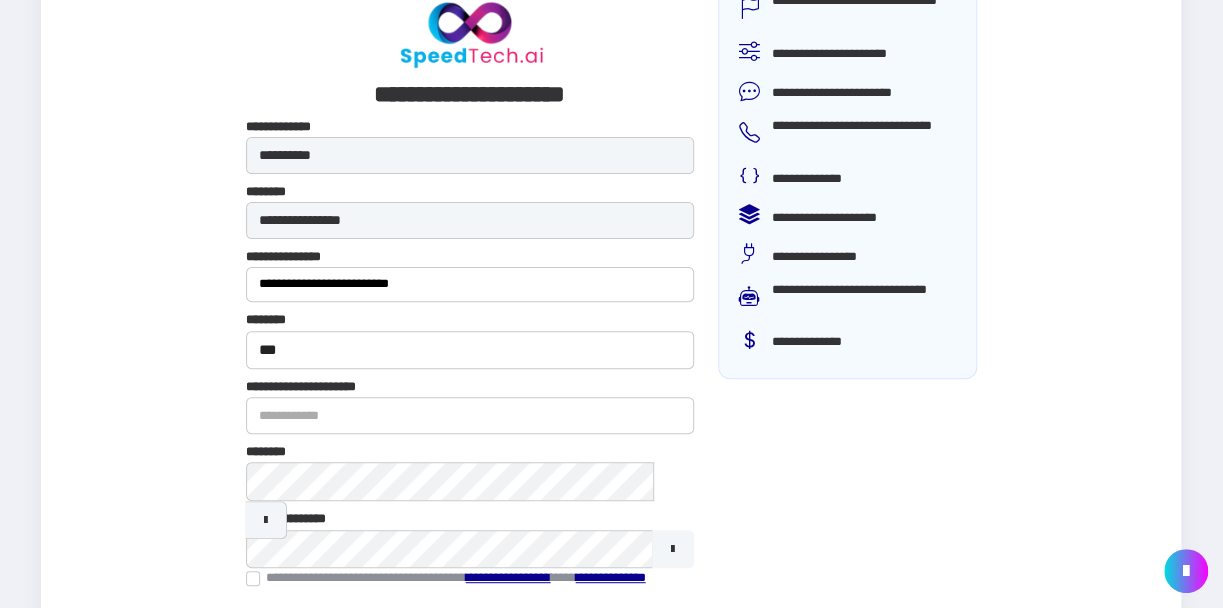 scroll, scrollTop: 296, scrollLeft: 0, axis: vertical 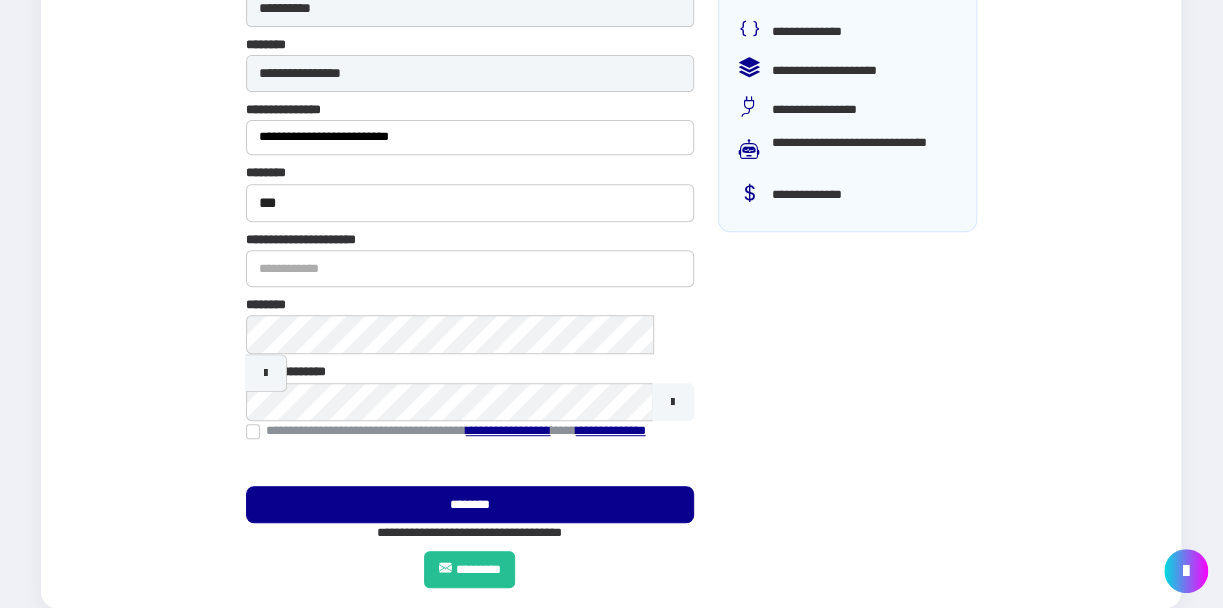 click on "**********" at bounding box center (253, 431) 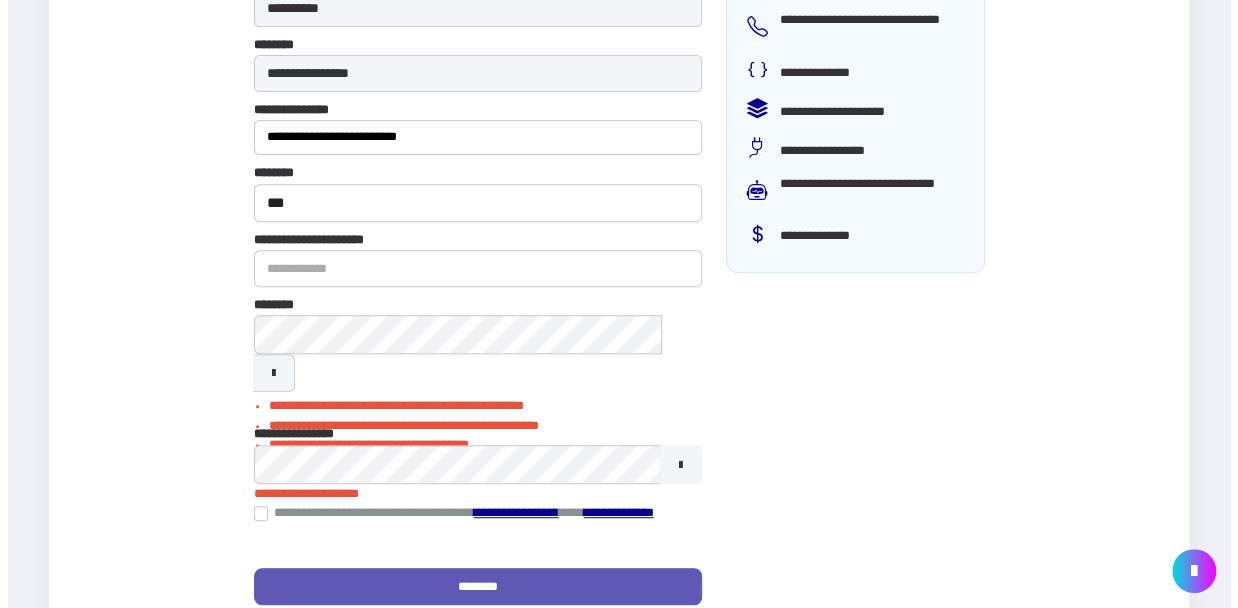 scroll, scrollTop: 264, scrollLeft: 0, axis: vertical 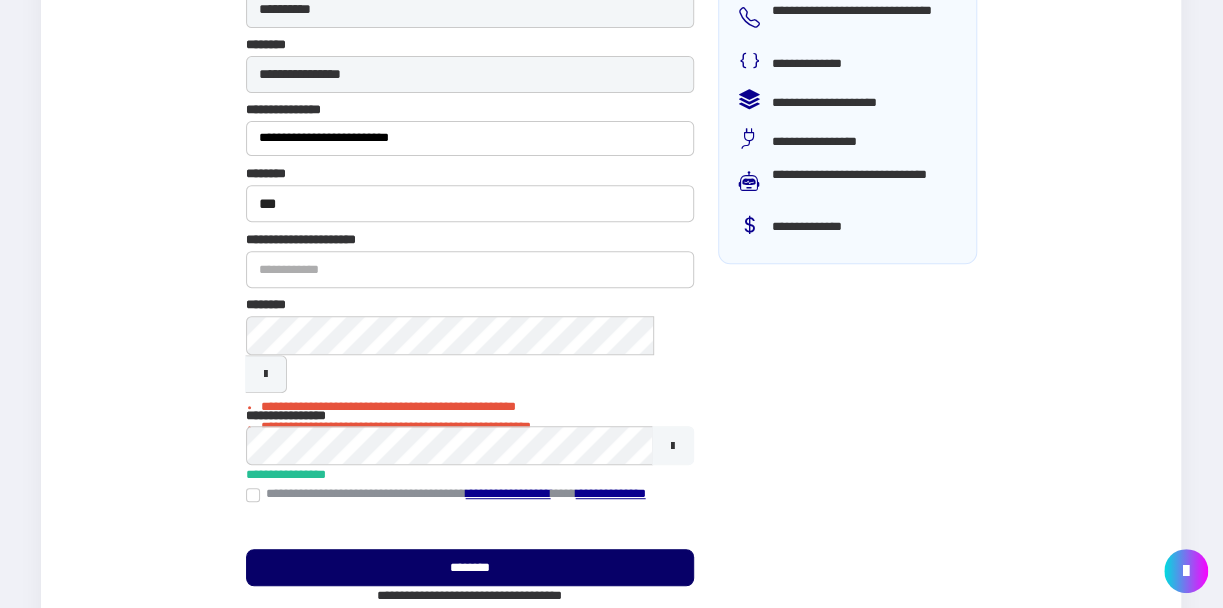 click on "********" at bounding box center (470, 567) 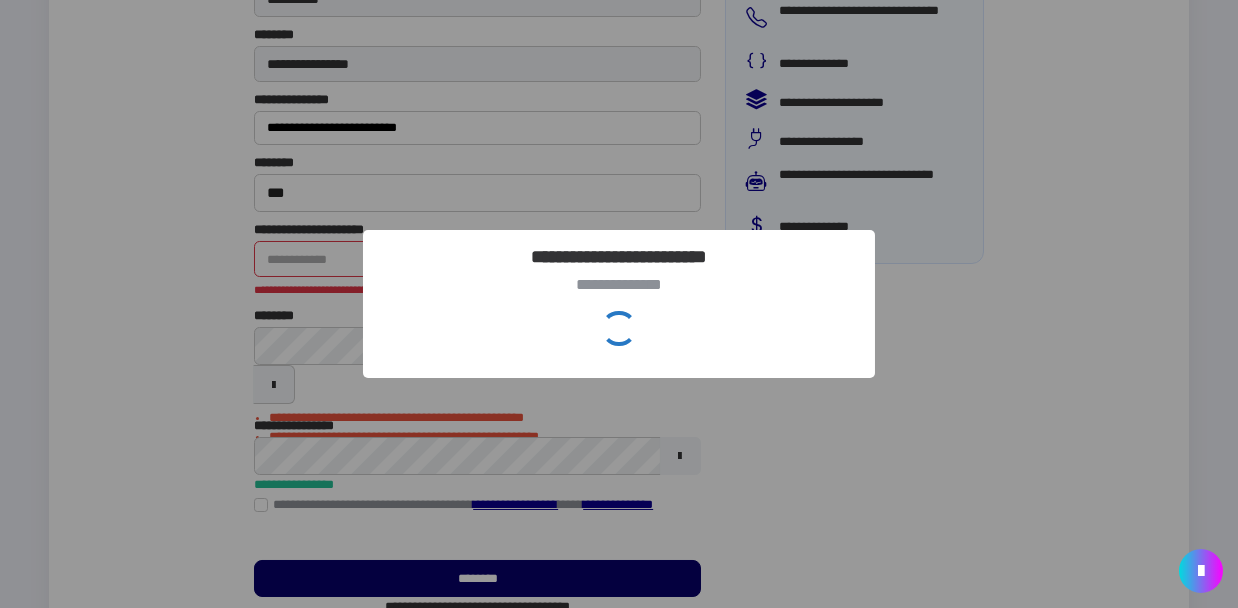 scroll, scrollTop: 254, scrollLeft: 0, axis: vertical 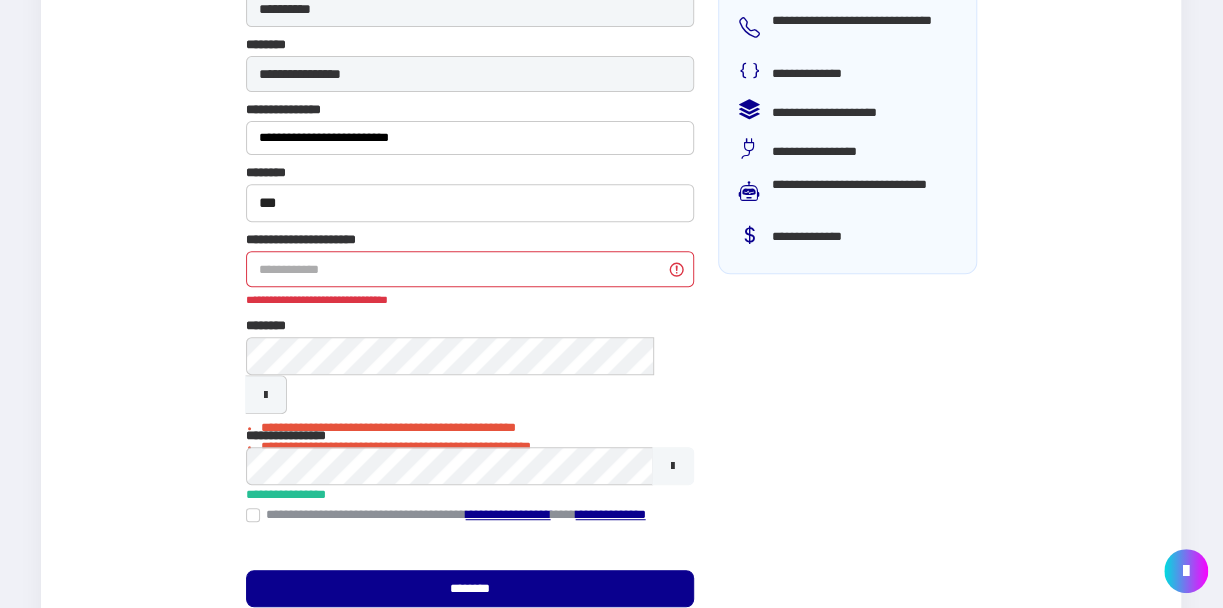 type 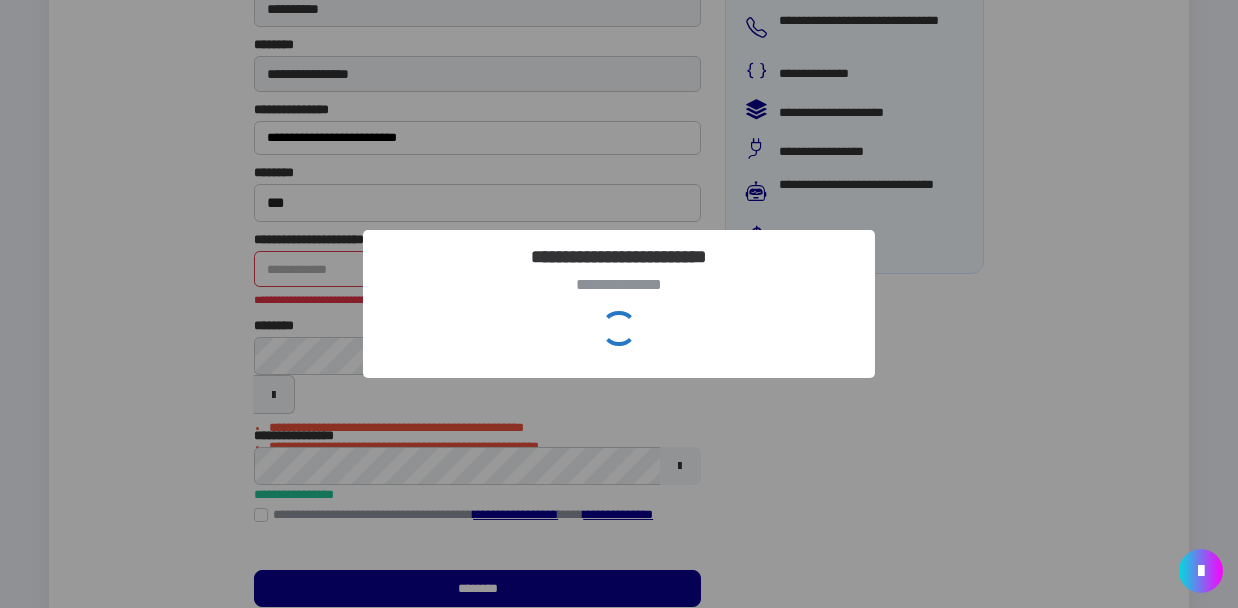 drag, startPoint x: 355, startPoint y: 258, endPoint x: 297, endPoint y: 318, distance: 83.450584 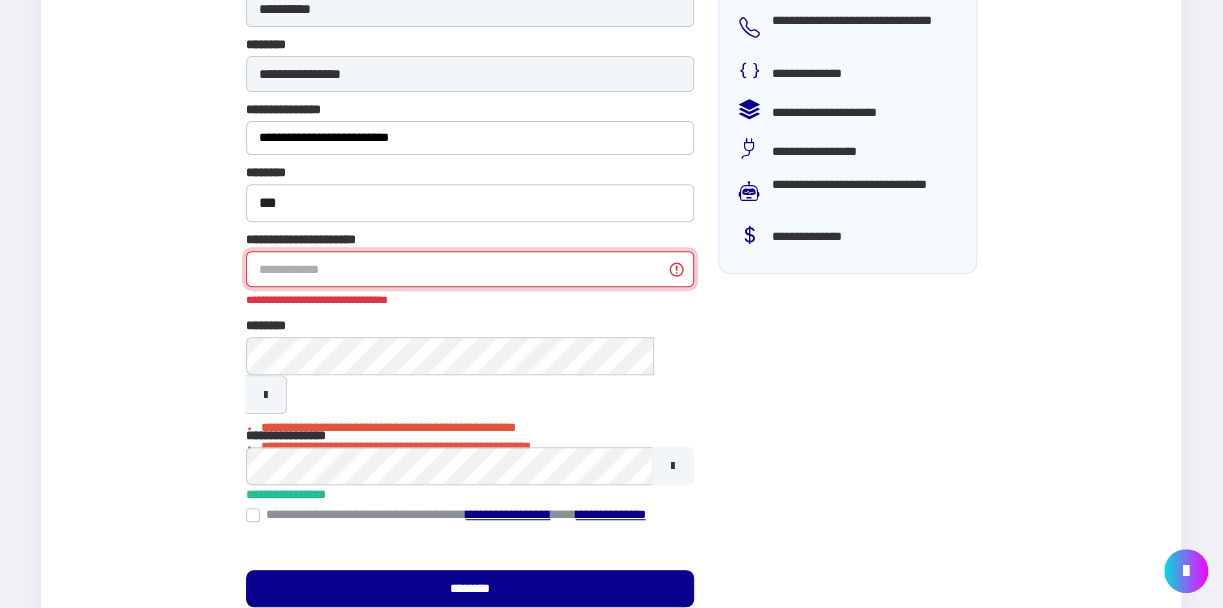 click on "**********" at bounding box center [470, 269] 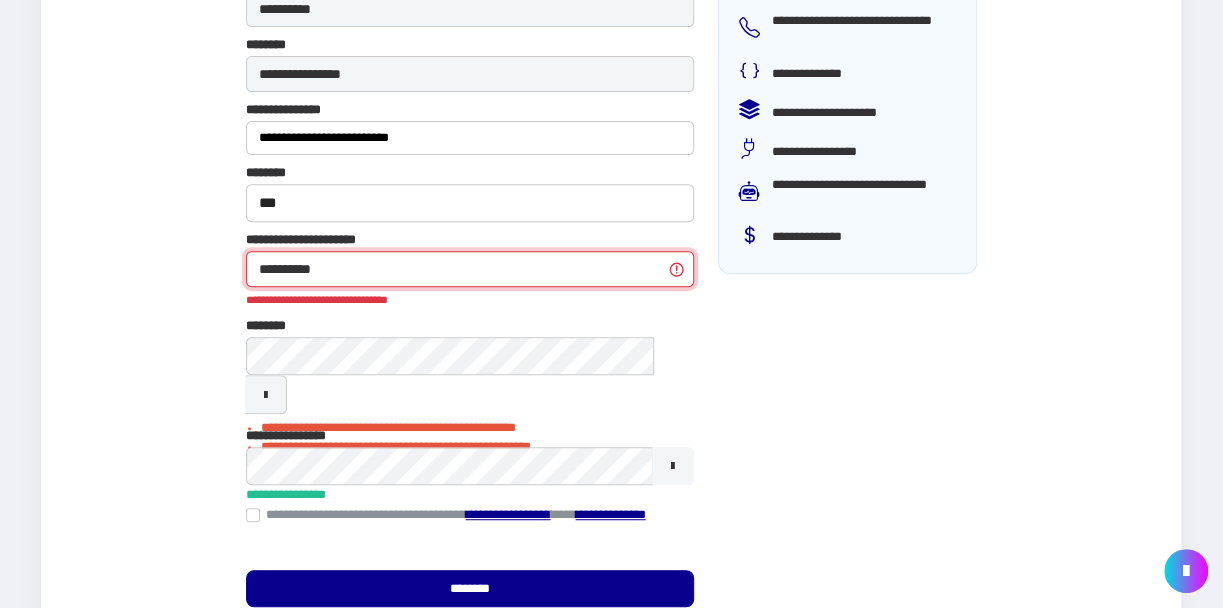 type on "**********" 